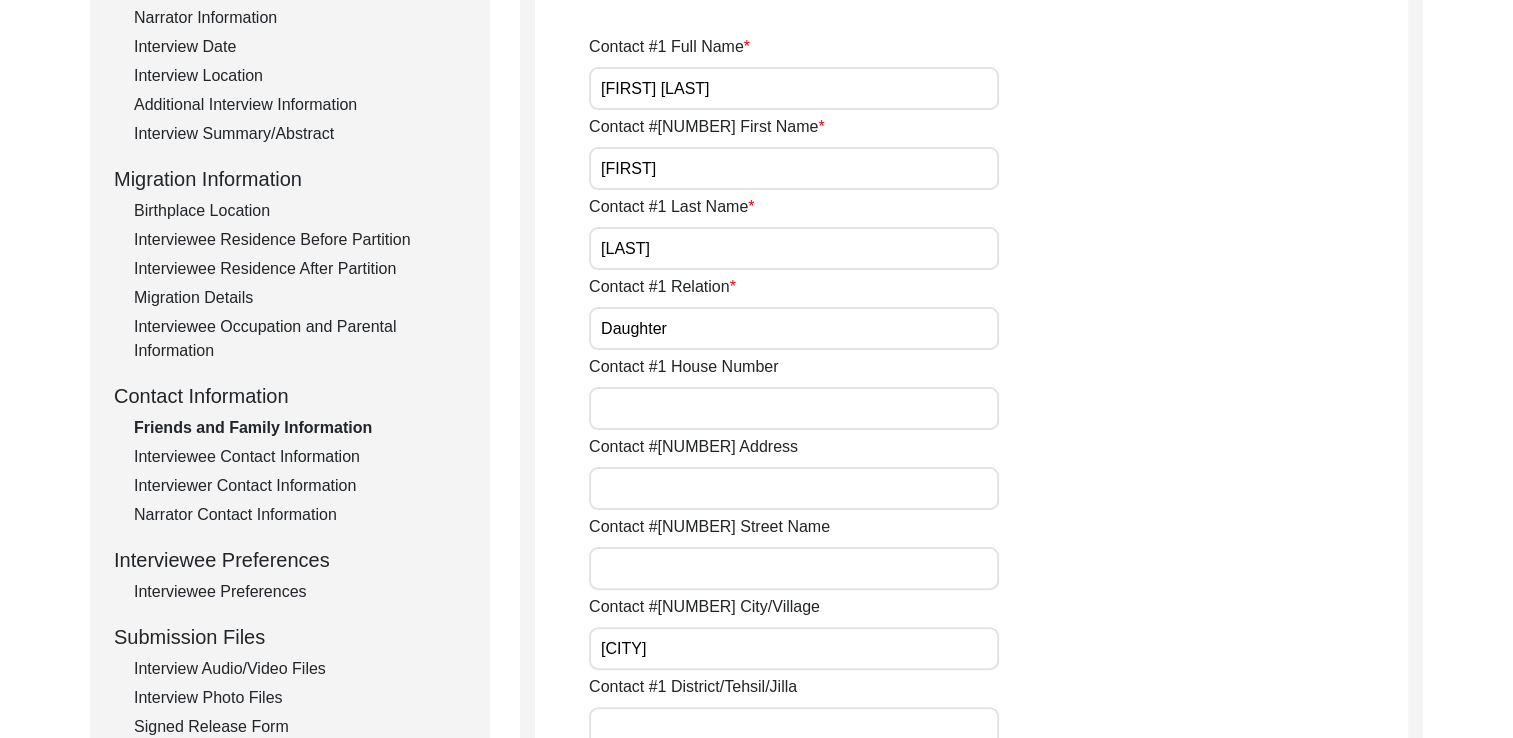 scroll, scrollTop: 378, scrollLeft: 0, axis: vertical 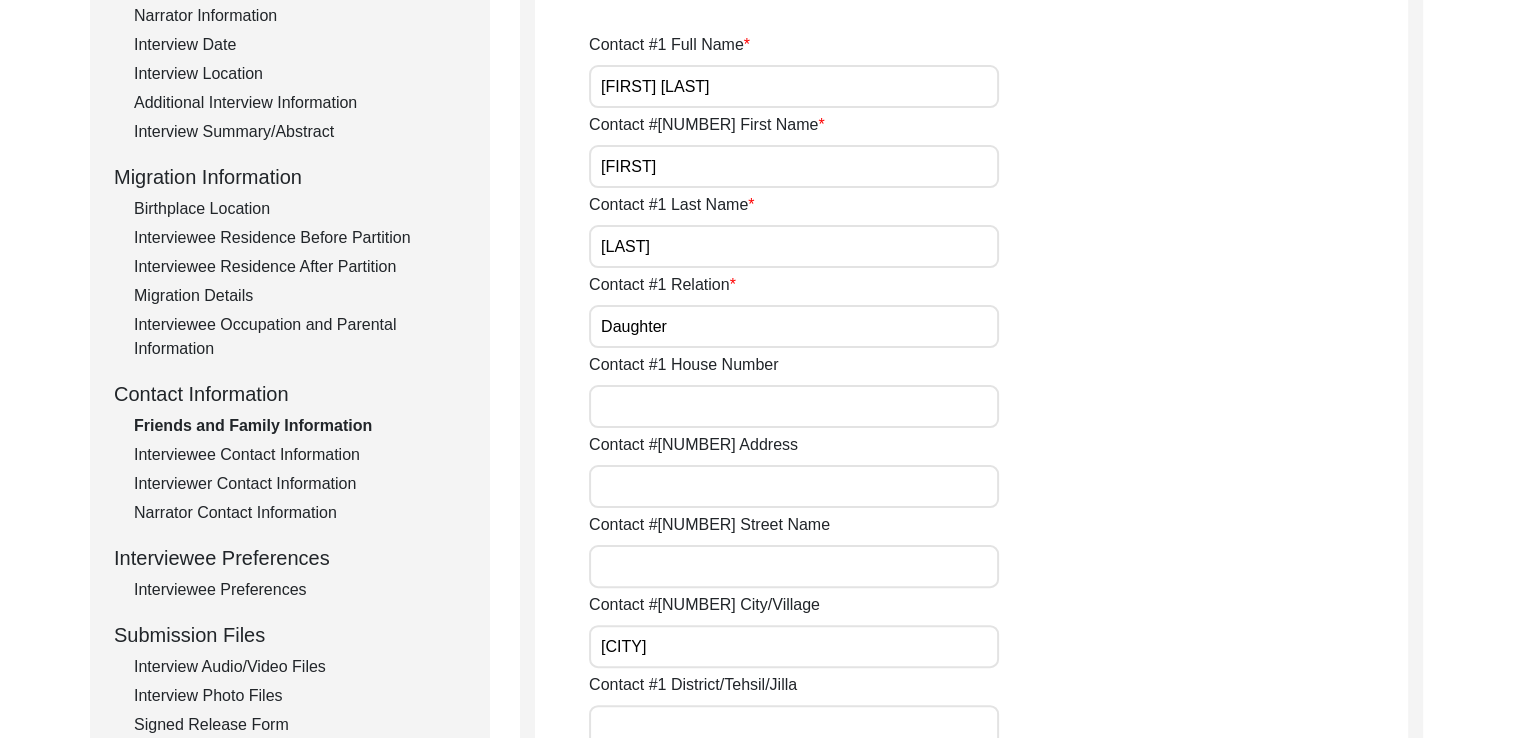 click on "Interviewee Occupation and Parental Information" at bounding box center [300, 337] 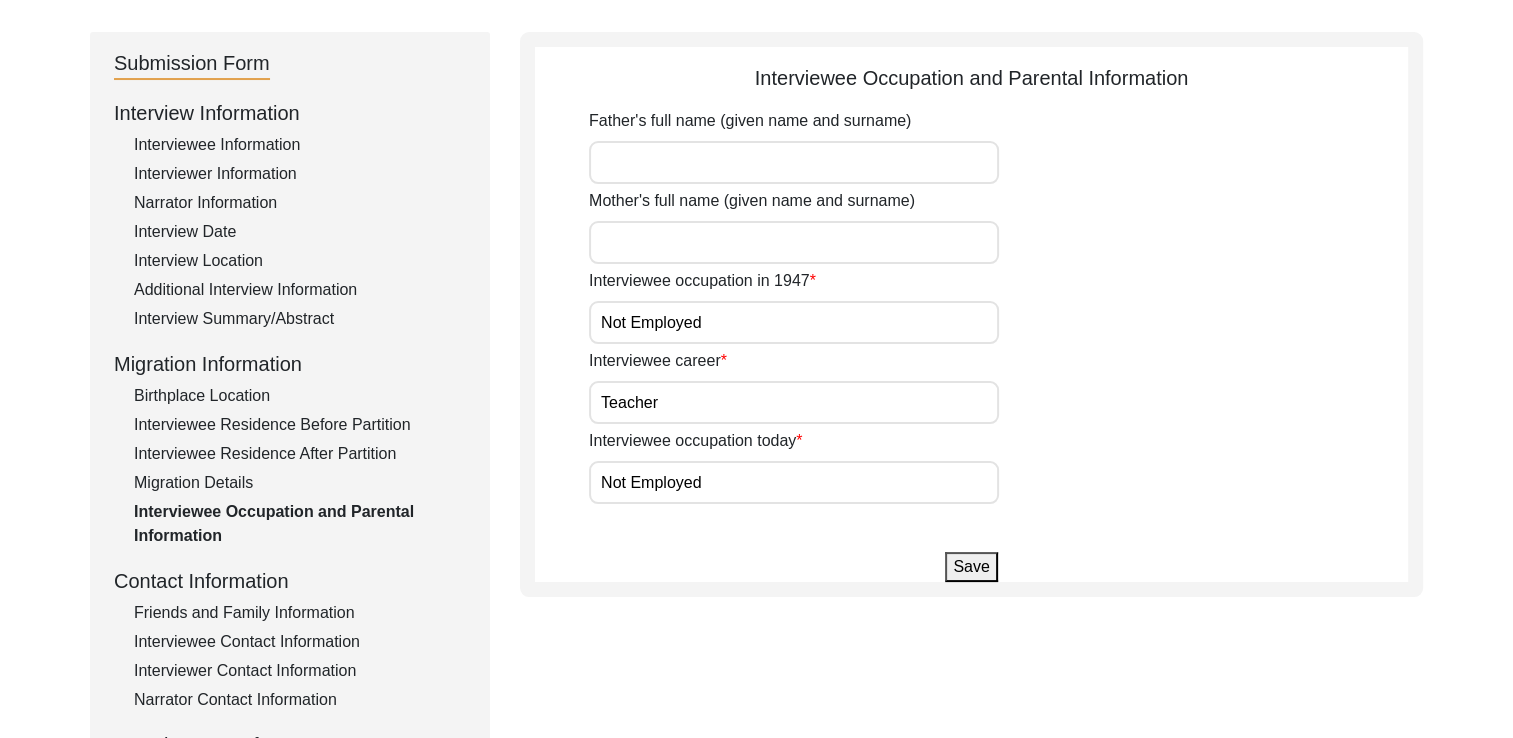 scroll, scrollTop: 291, scrollLeft: 0, axis: vertical 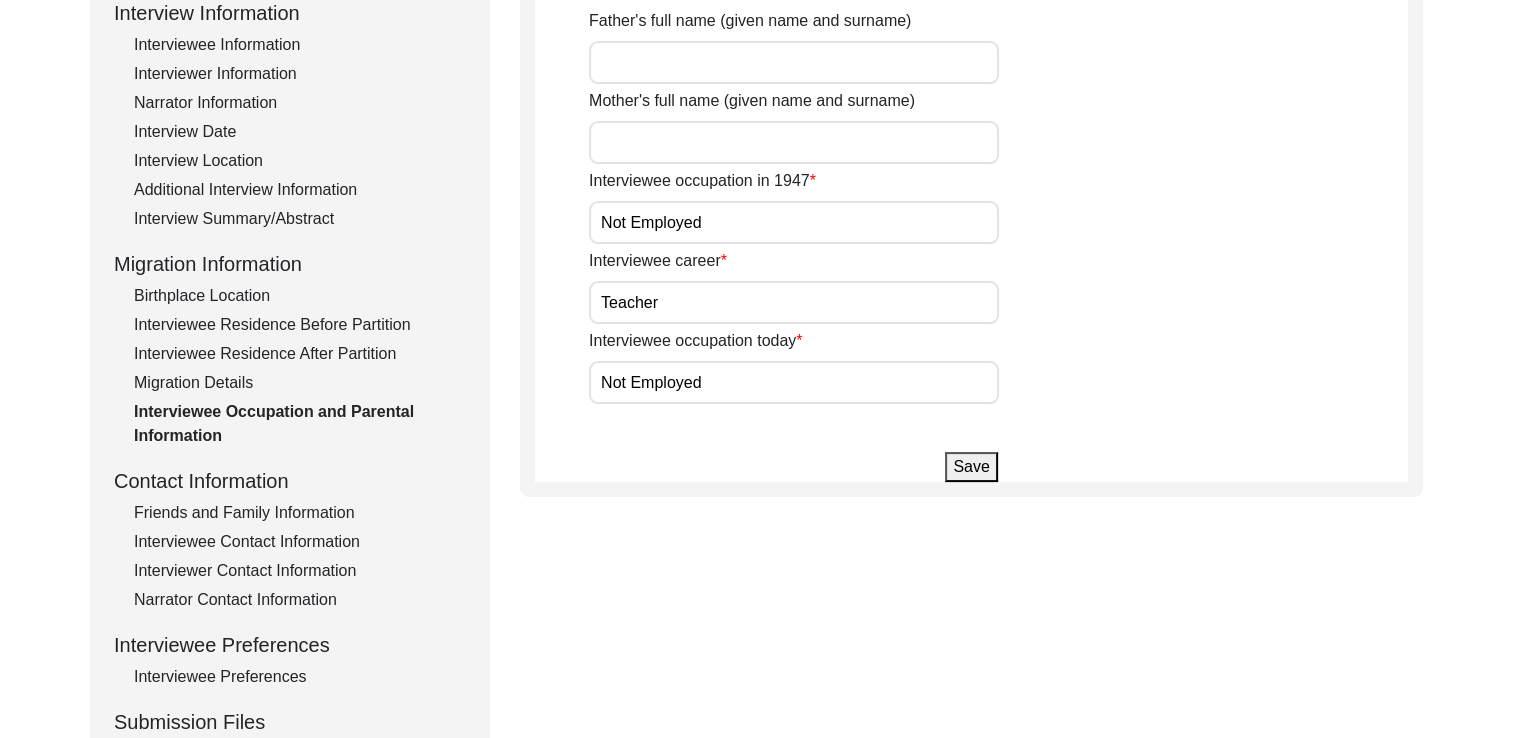 click on "Friends and Family Information" at bounding box center [300, 513] 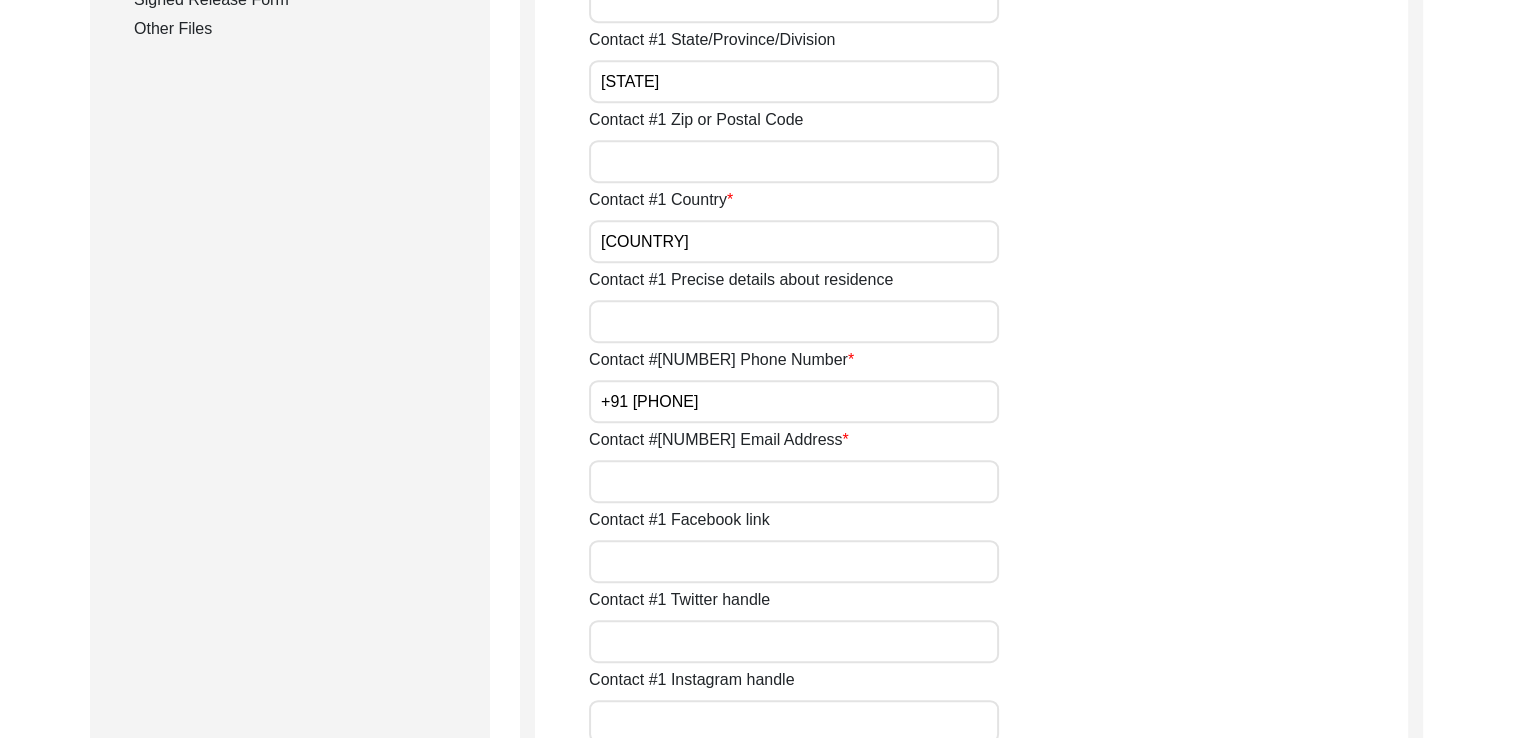 scroll, scrollTop: 1107, scrollLeft: 0, axis: vertical 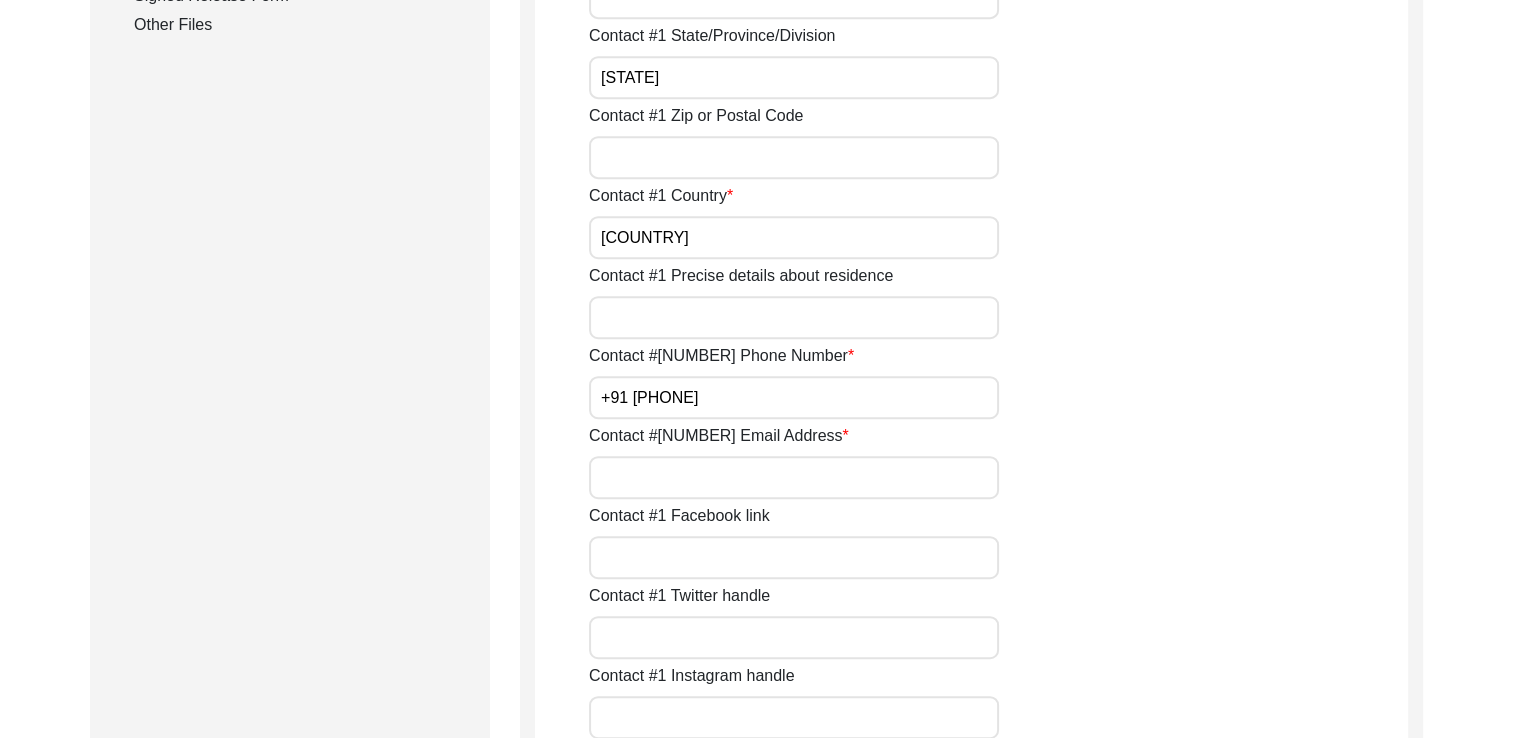 click on "Contact #[NUMBER] Email Address" at bounding box center (794, 477) 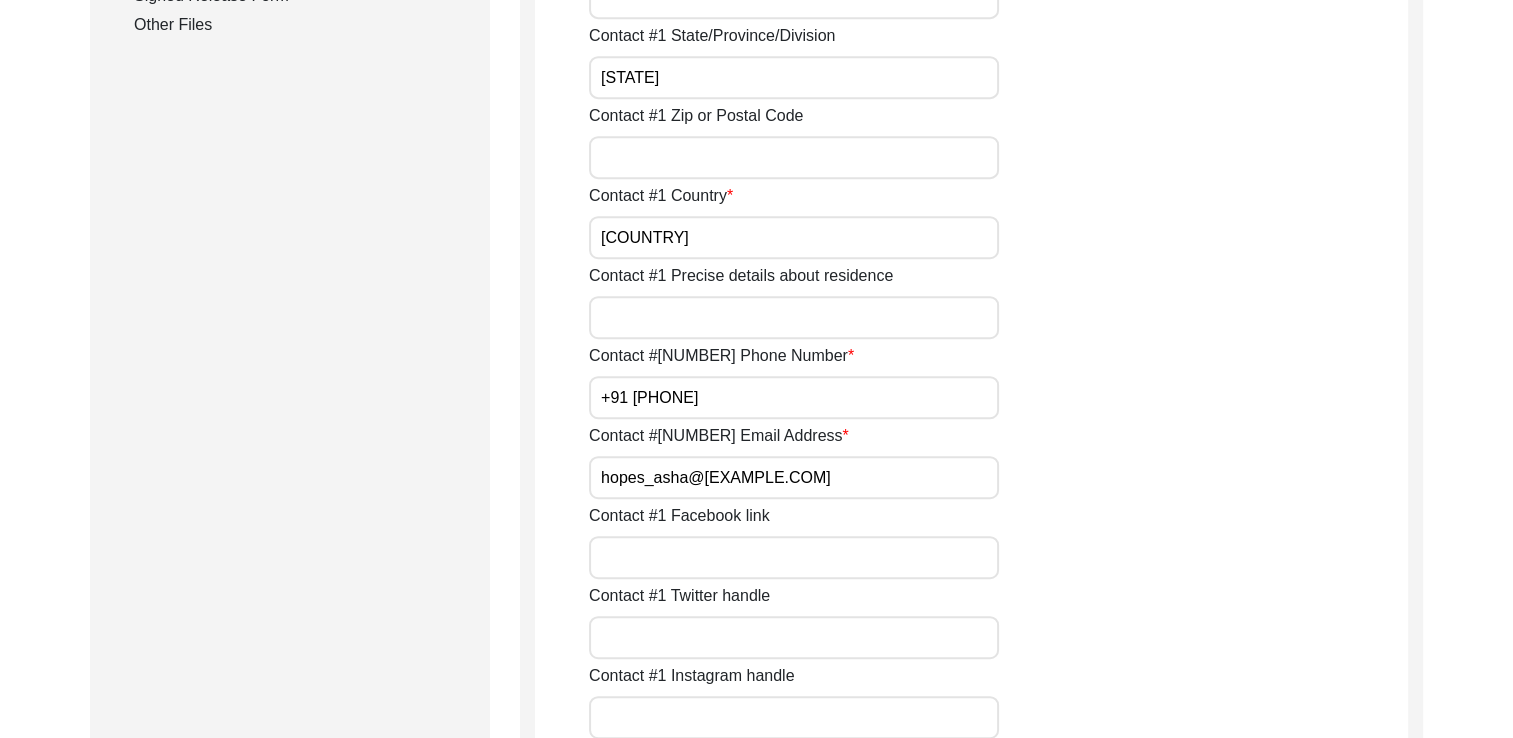 type on "hopes_asha@[EXAMPLE.COM]" 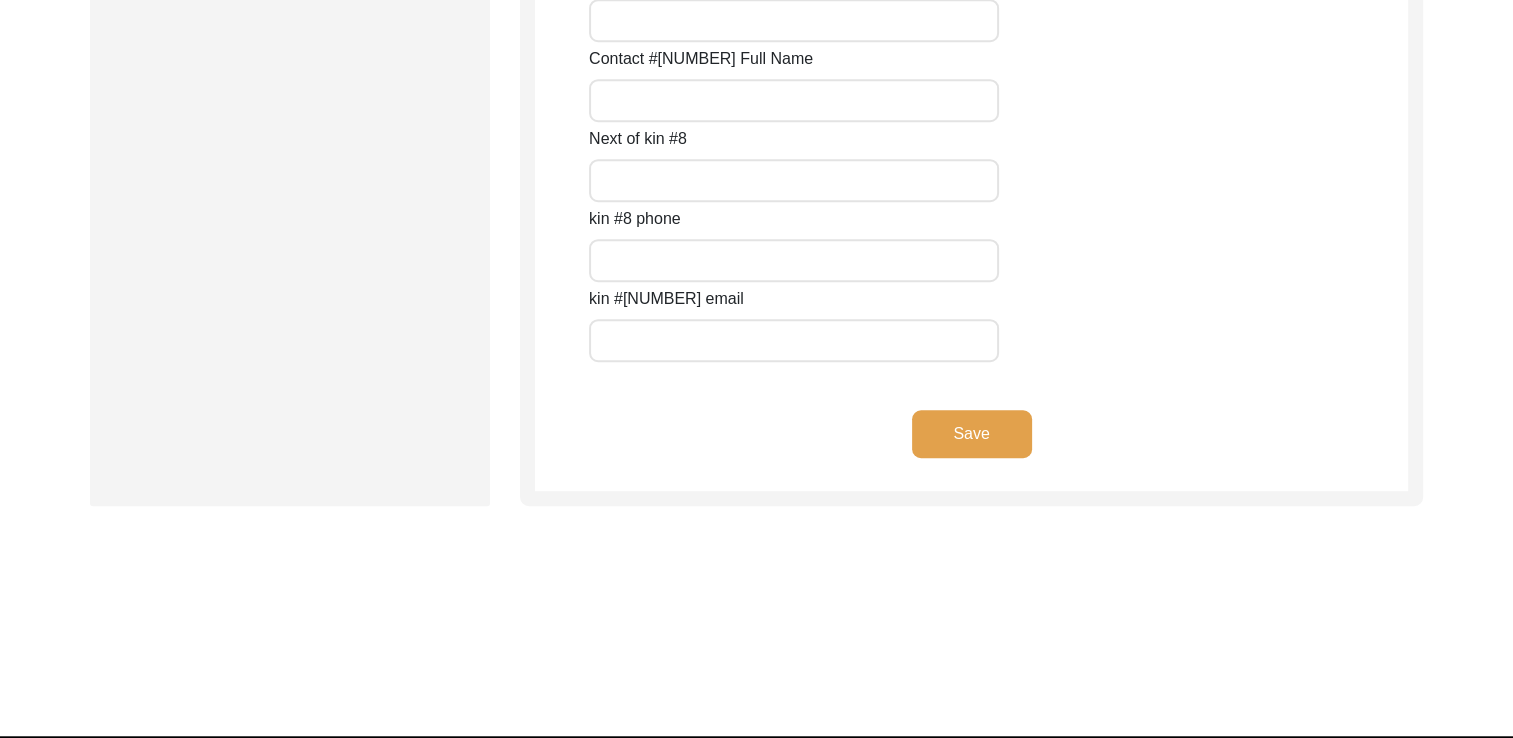scroll, scrollTop: 9056, scrollLeft: 0, axis: vertical 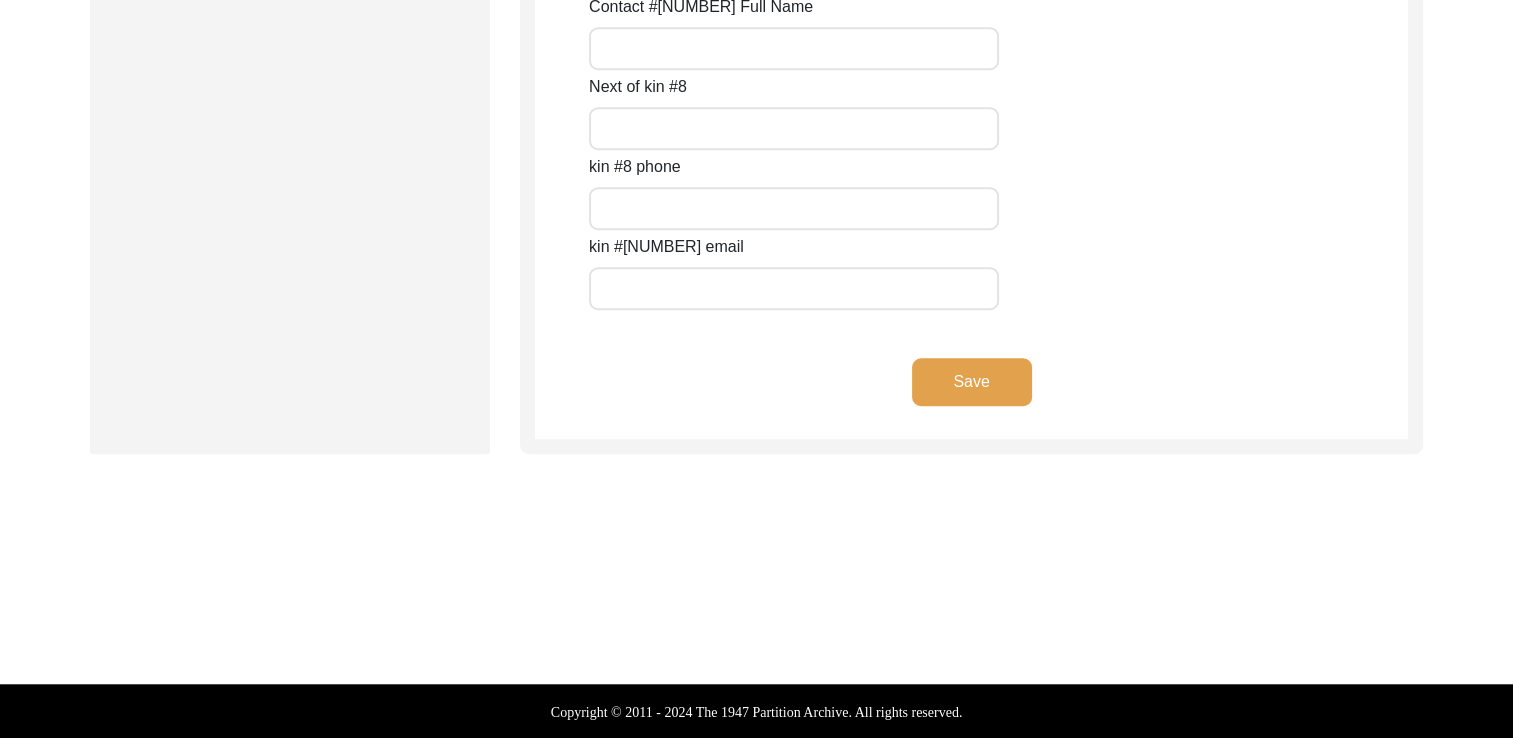 click on "Save" at bounding box center [971, 398] 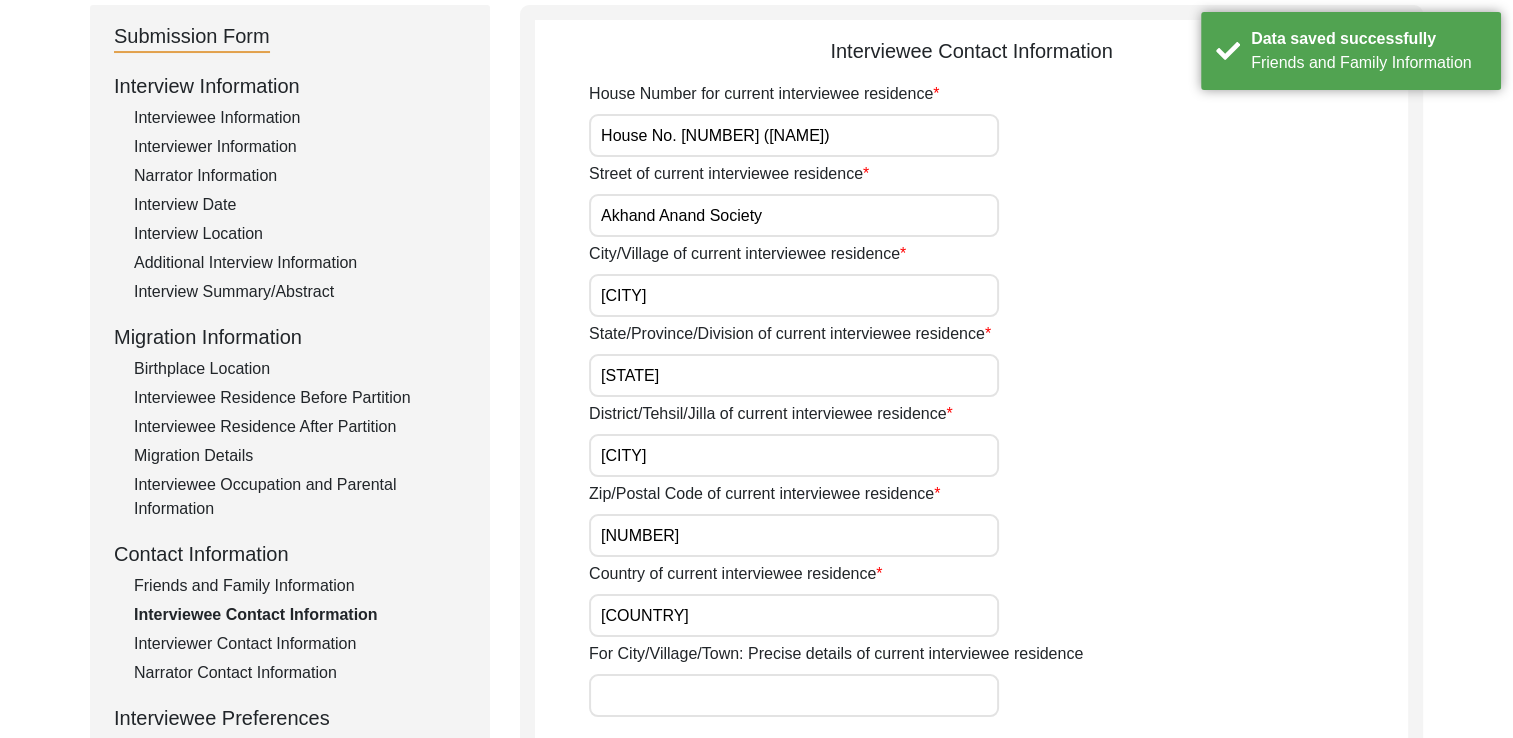 scroll, scrollTop: 220, scrollLeft: 0, axis: vertical 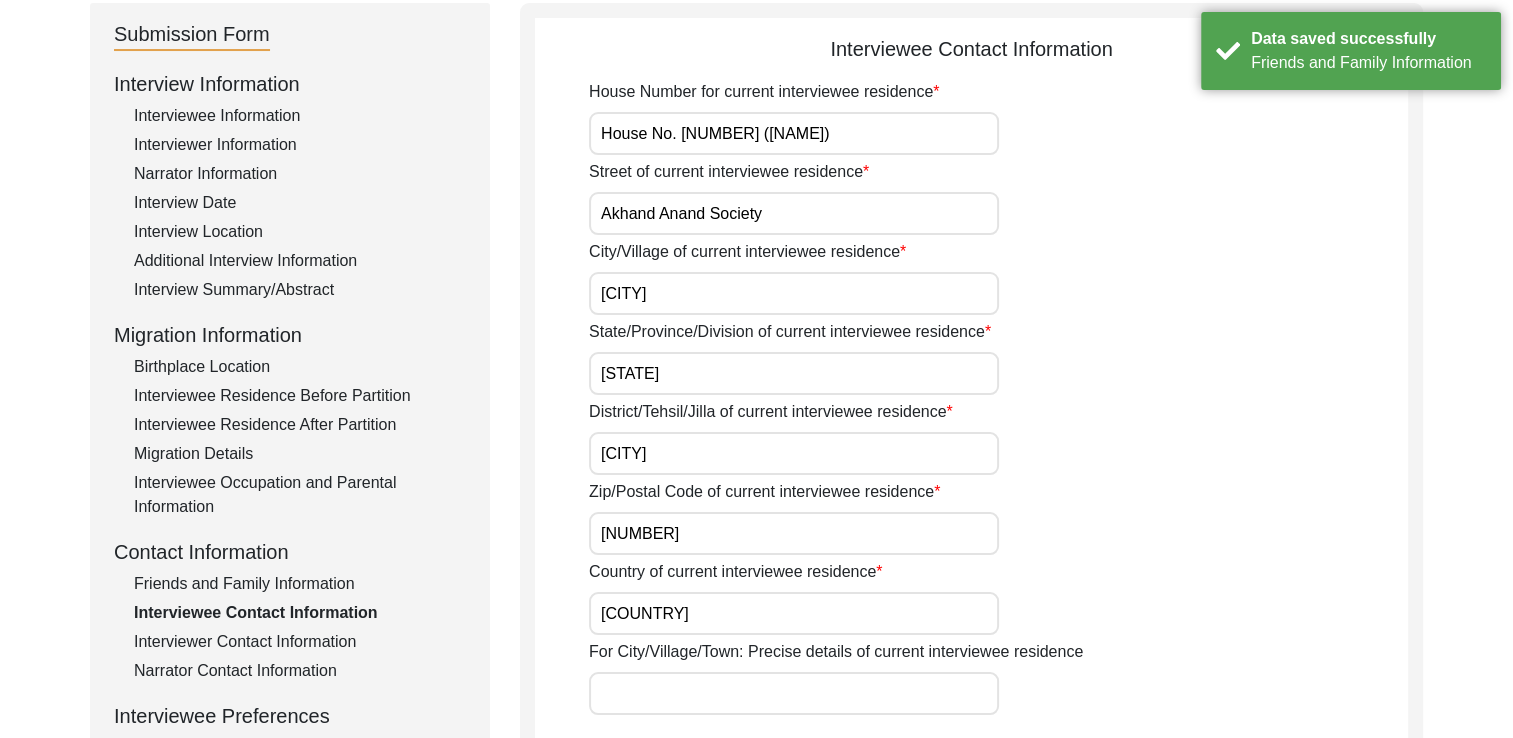 click on "Interviewee Information" at bounding box center (300, 116) 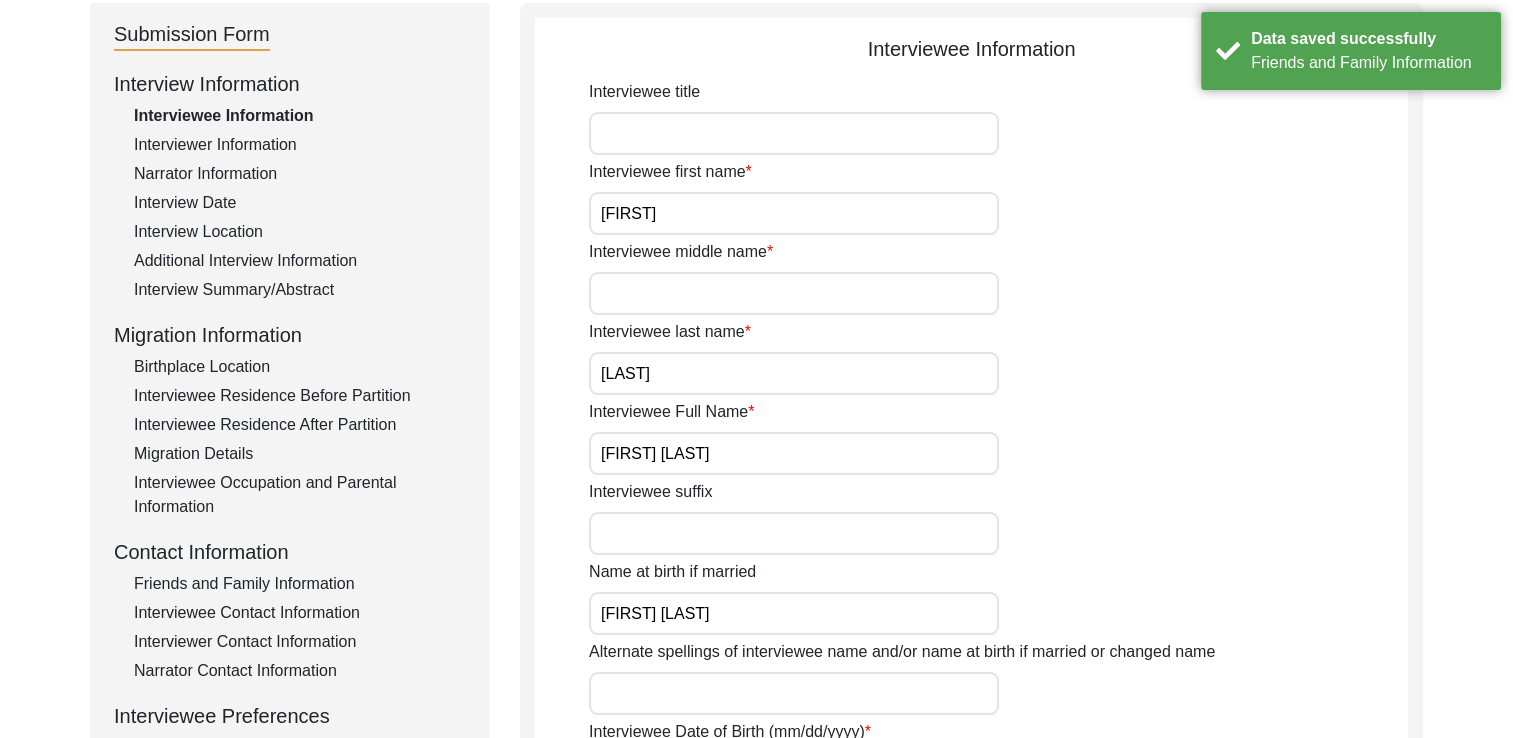 click on "Interviewee middle name" at bounding box center [794, 293] 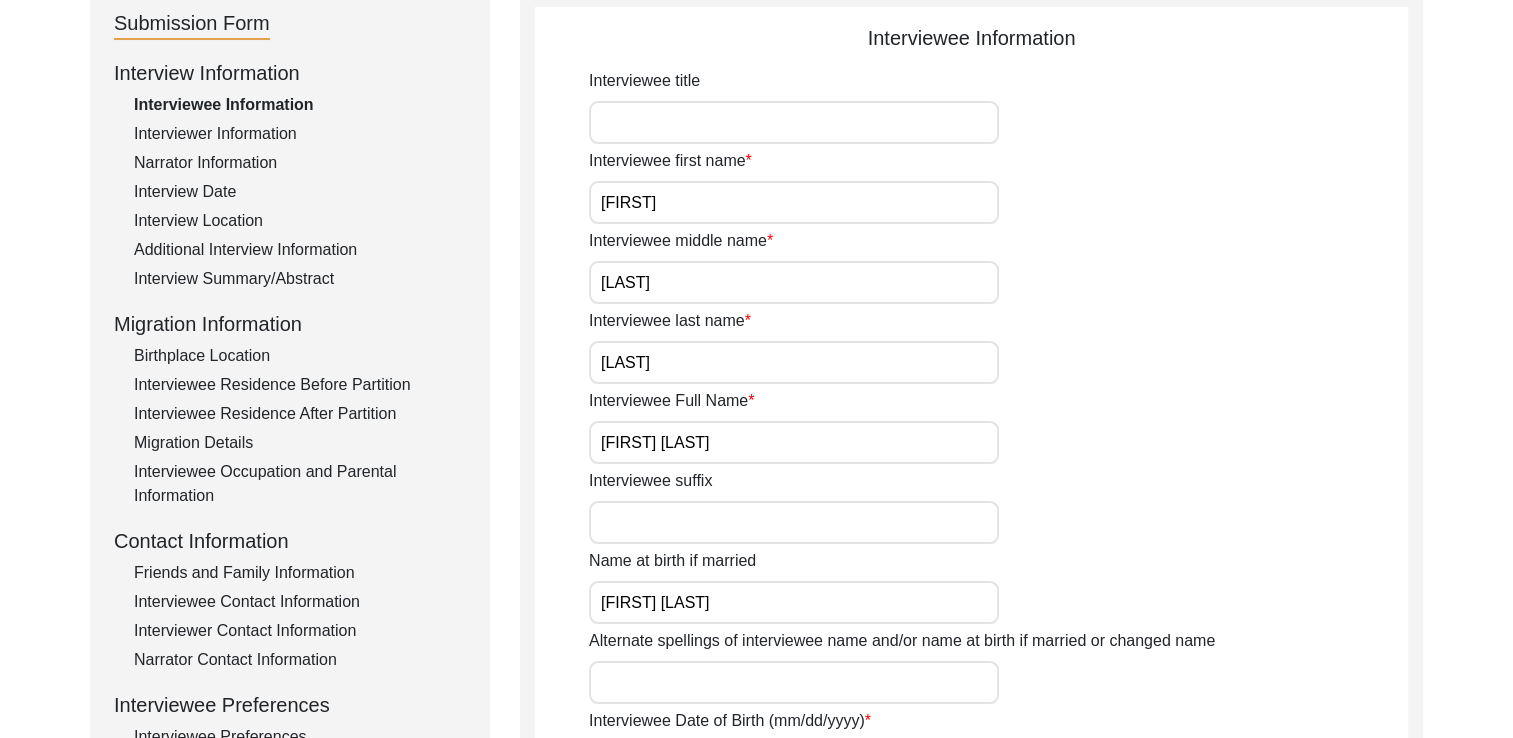 scroll, scrollTop: 230, scrollLeft: 0, axis: vertical 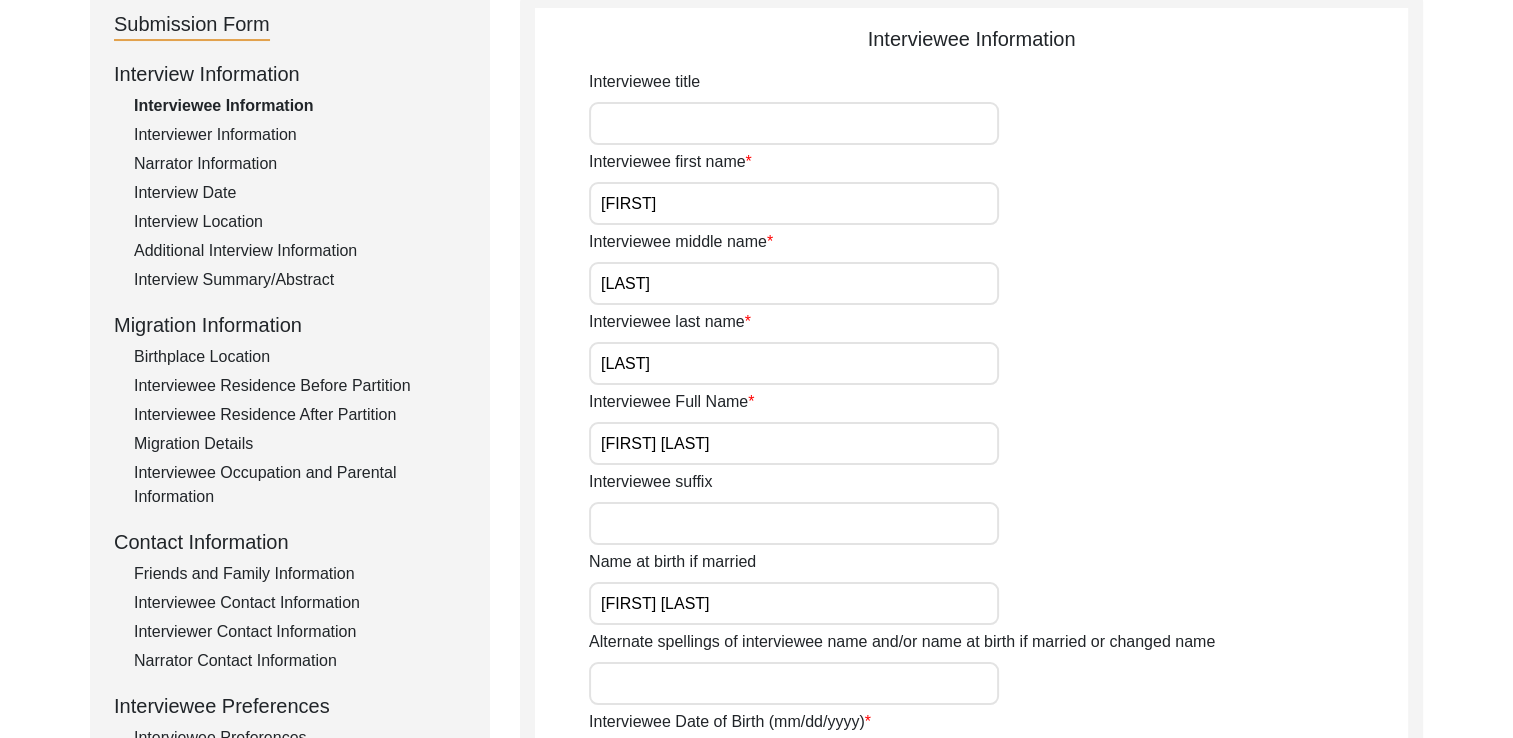 type on "[LAST]" 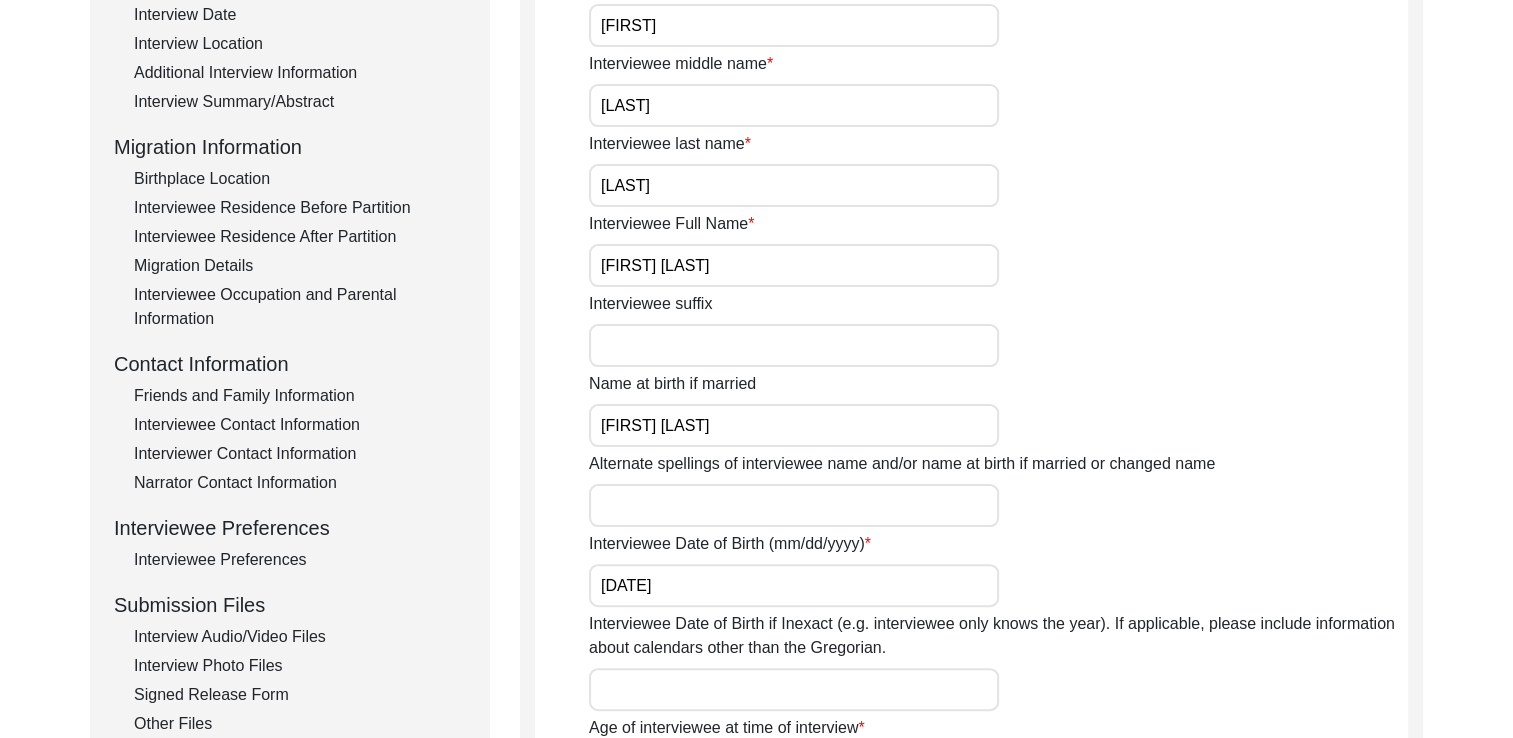 scroll, scrollTop: 410, scrollLeft: 0, axis: vertical 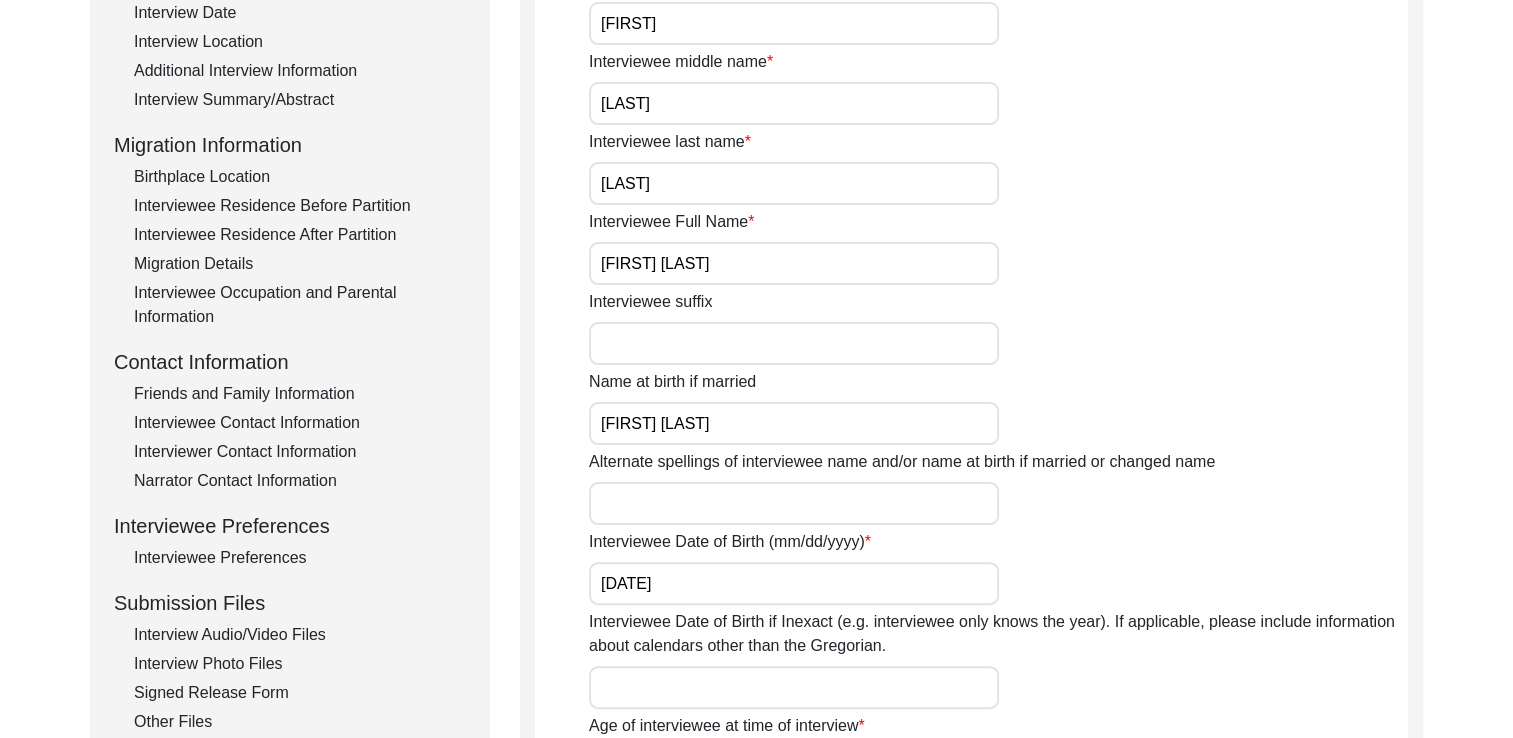 click on "Interviewee Occupation and Parental Information" at bounding box center (300, 305) 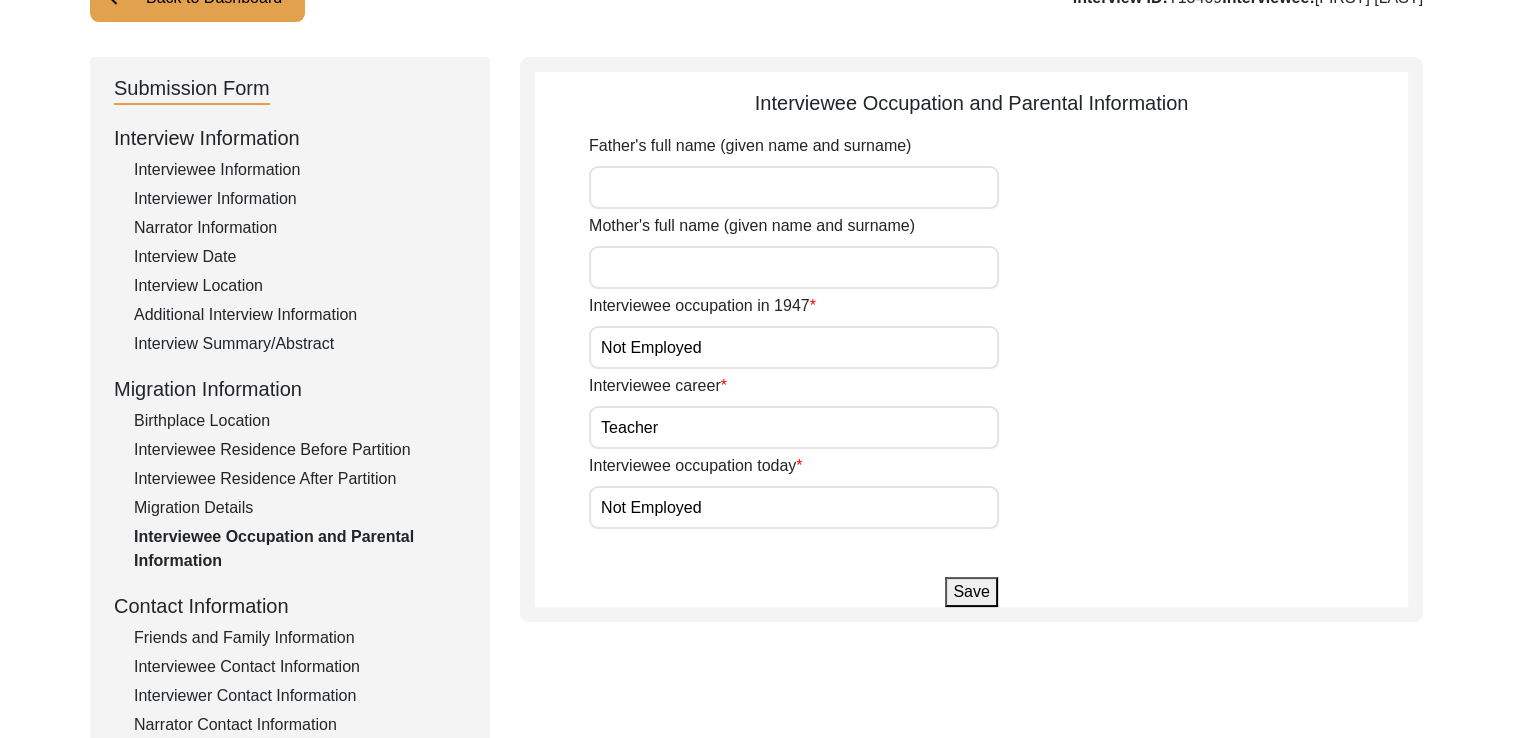 scroll, scrollTop: 210, scrollLeft: 0, axis: vertical 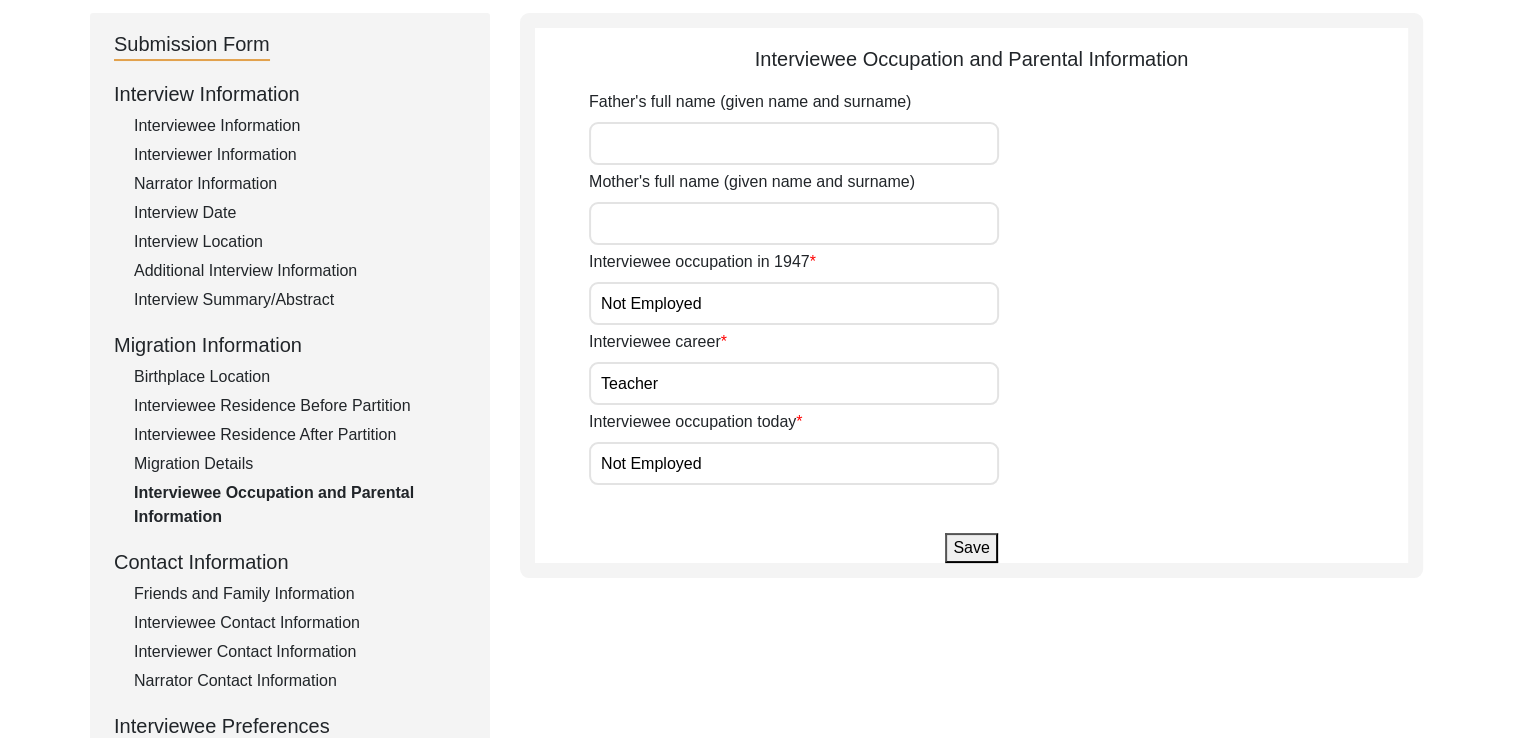 click on "Interviewer Information" at bounding box center (300, 155) 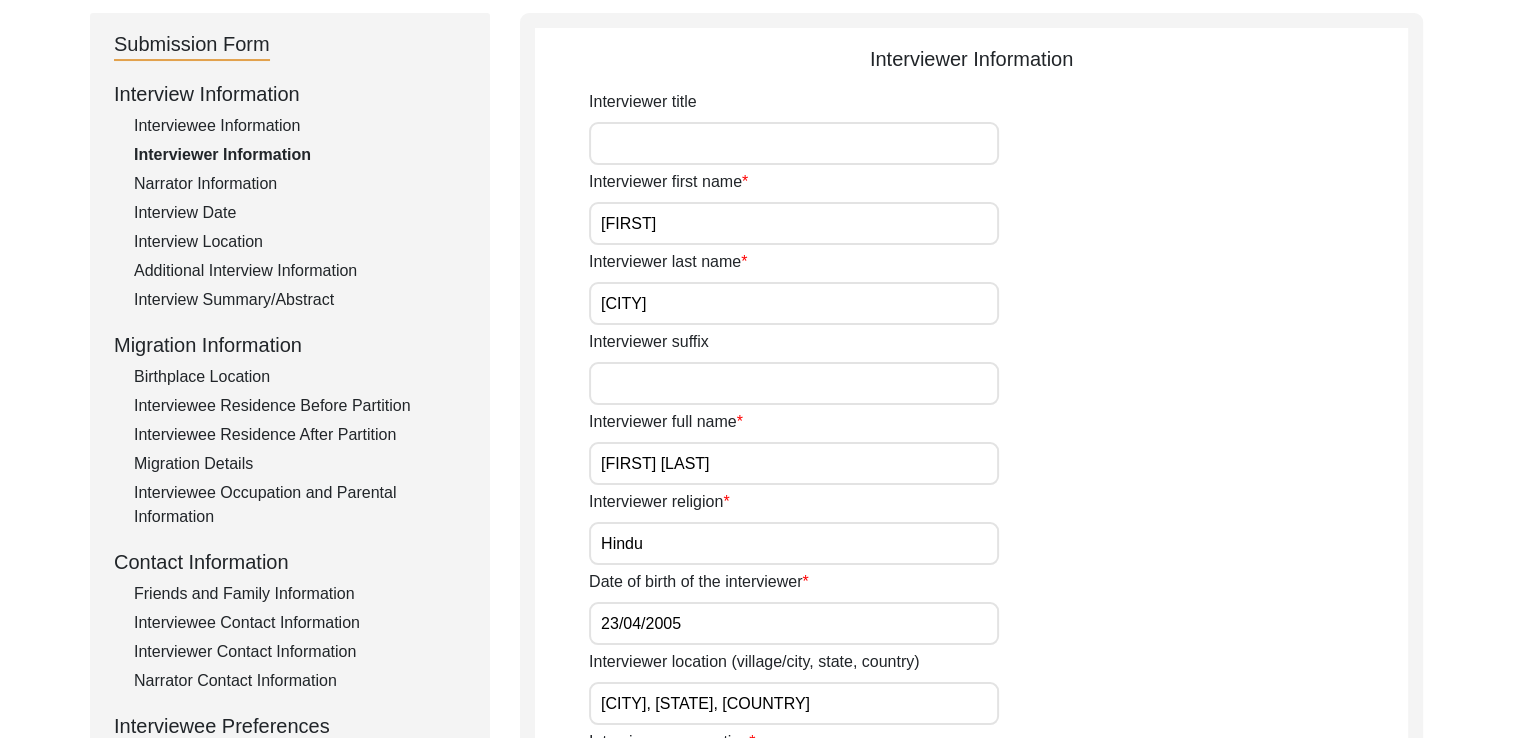 click on "Interviewee Information" at bounding box center (300, 126) 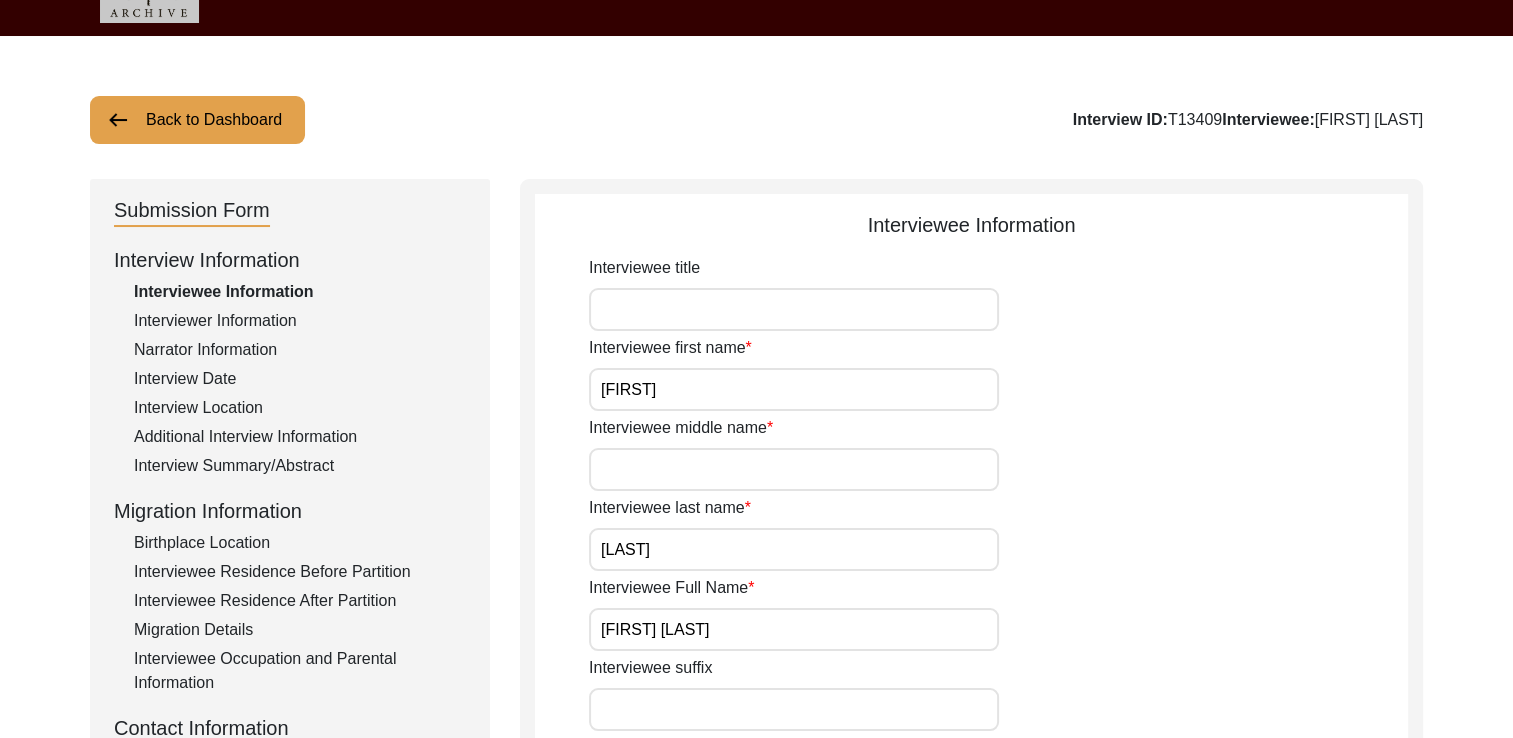 scroll, scrollTop: 0, scrollLeft: 0, axis: both 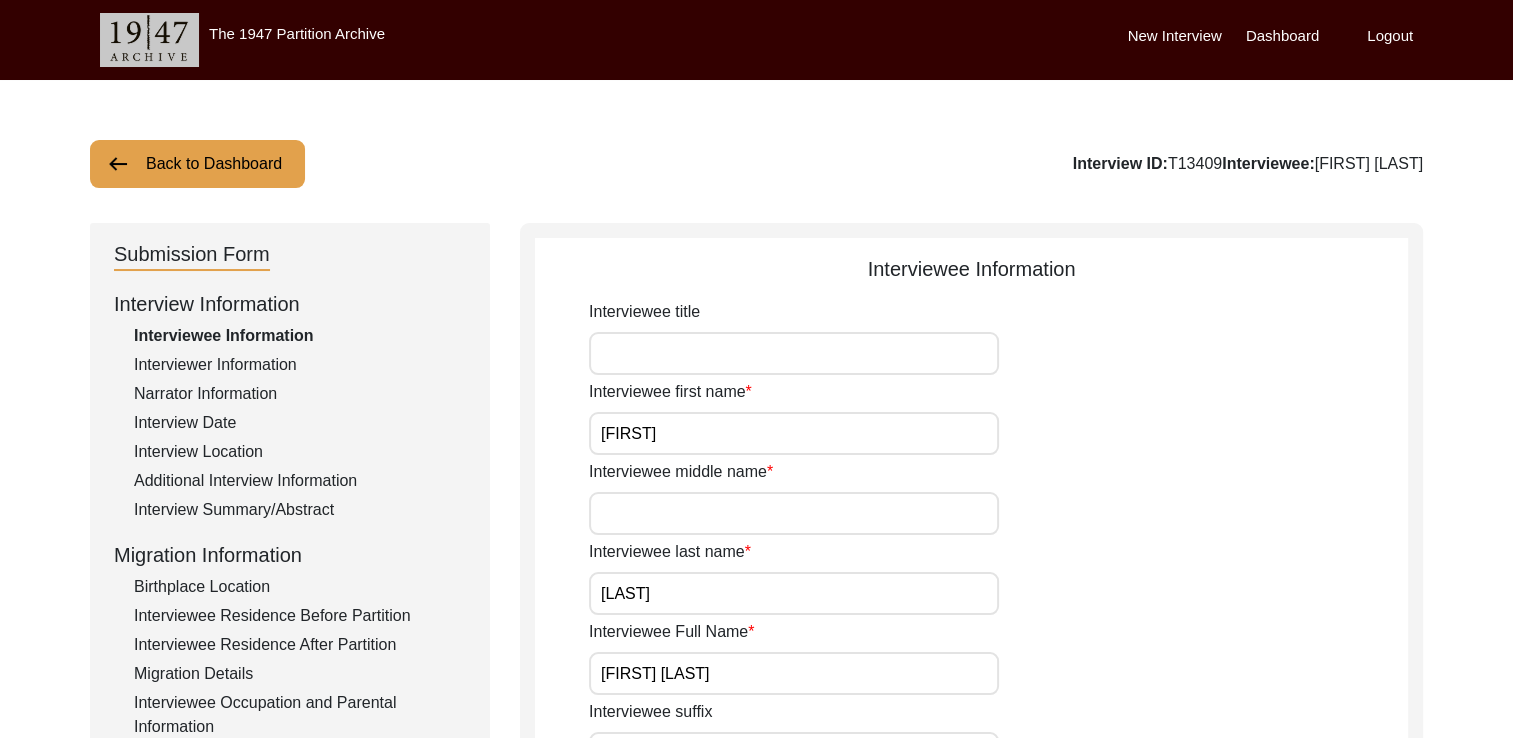 click on "Interviewer Information" at bounding box center [300, 365] 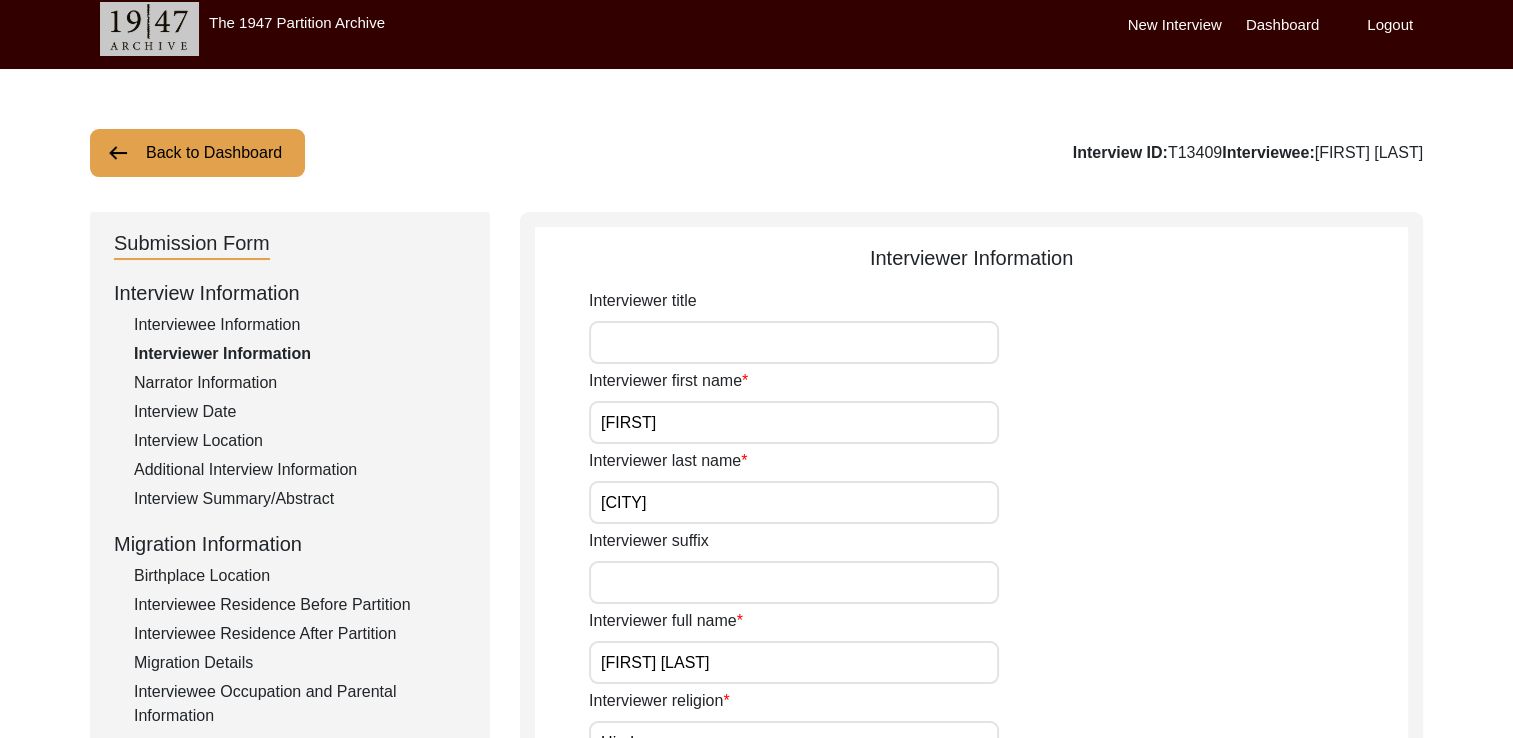 scroll, scrollTop: 4, scrollLeft: 0, axis: vertical 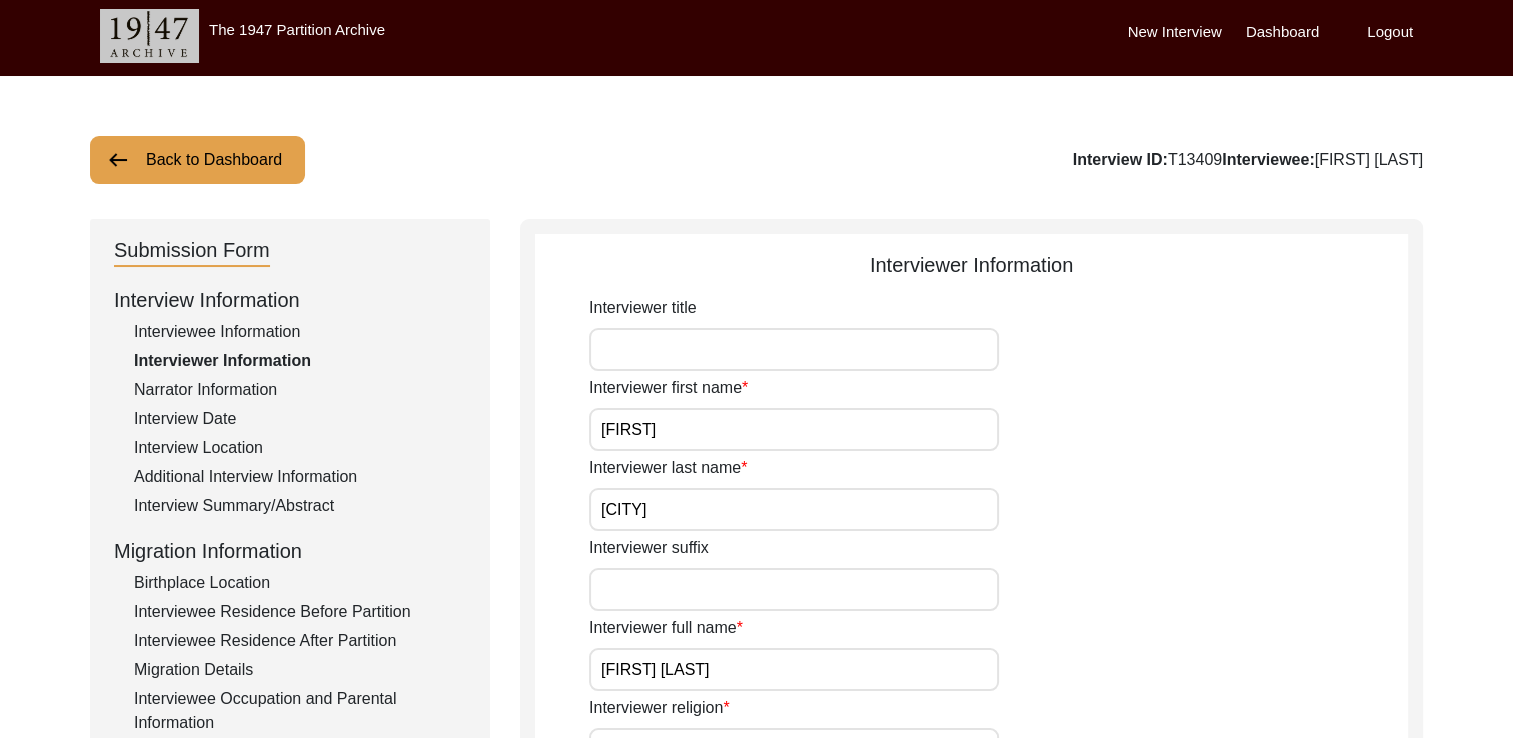 click on "Narrator Information" at bounding box center (300, 390) 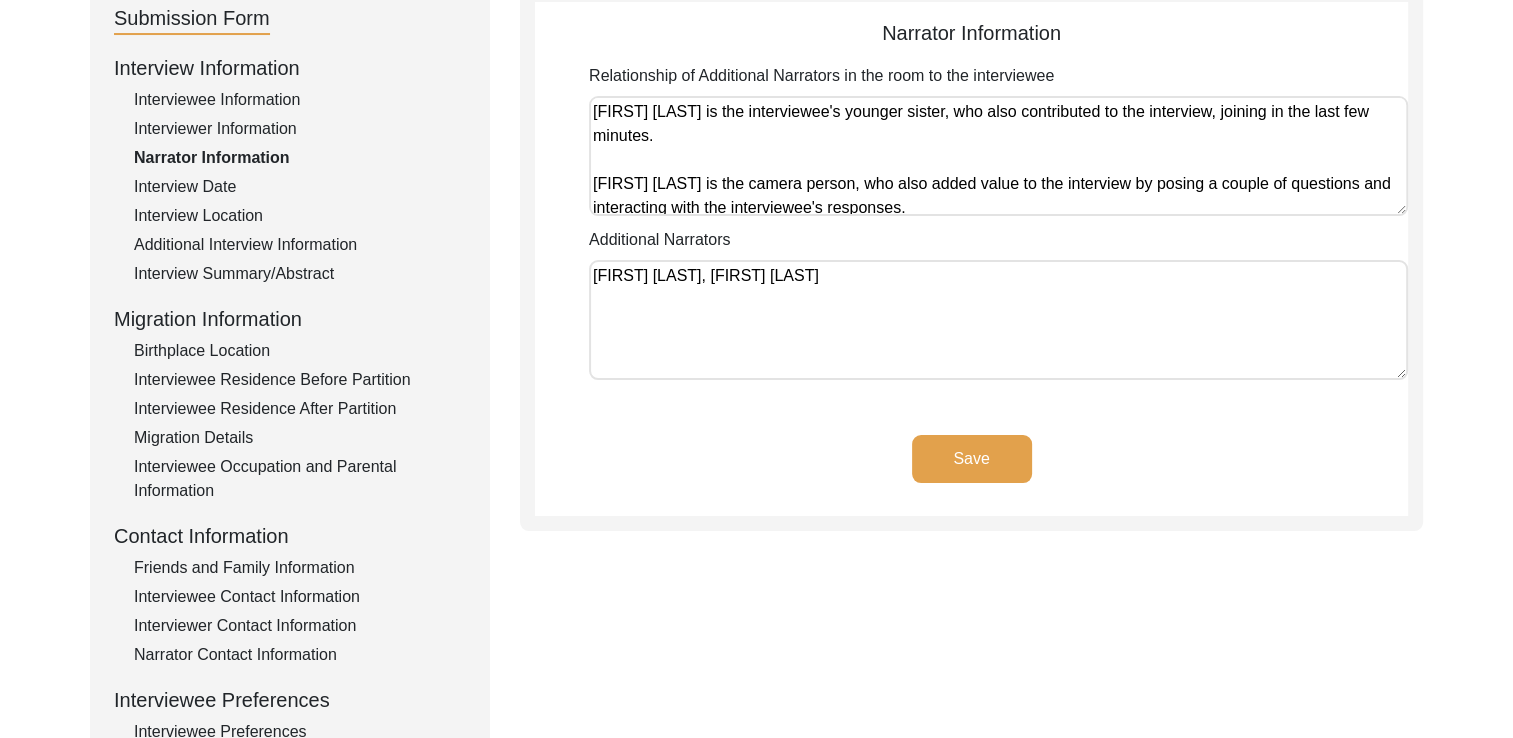 scroll, scrollTop: 236, scrollLeft: 0, axis: vertical 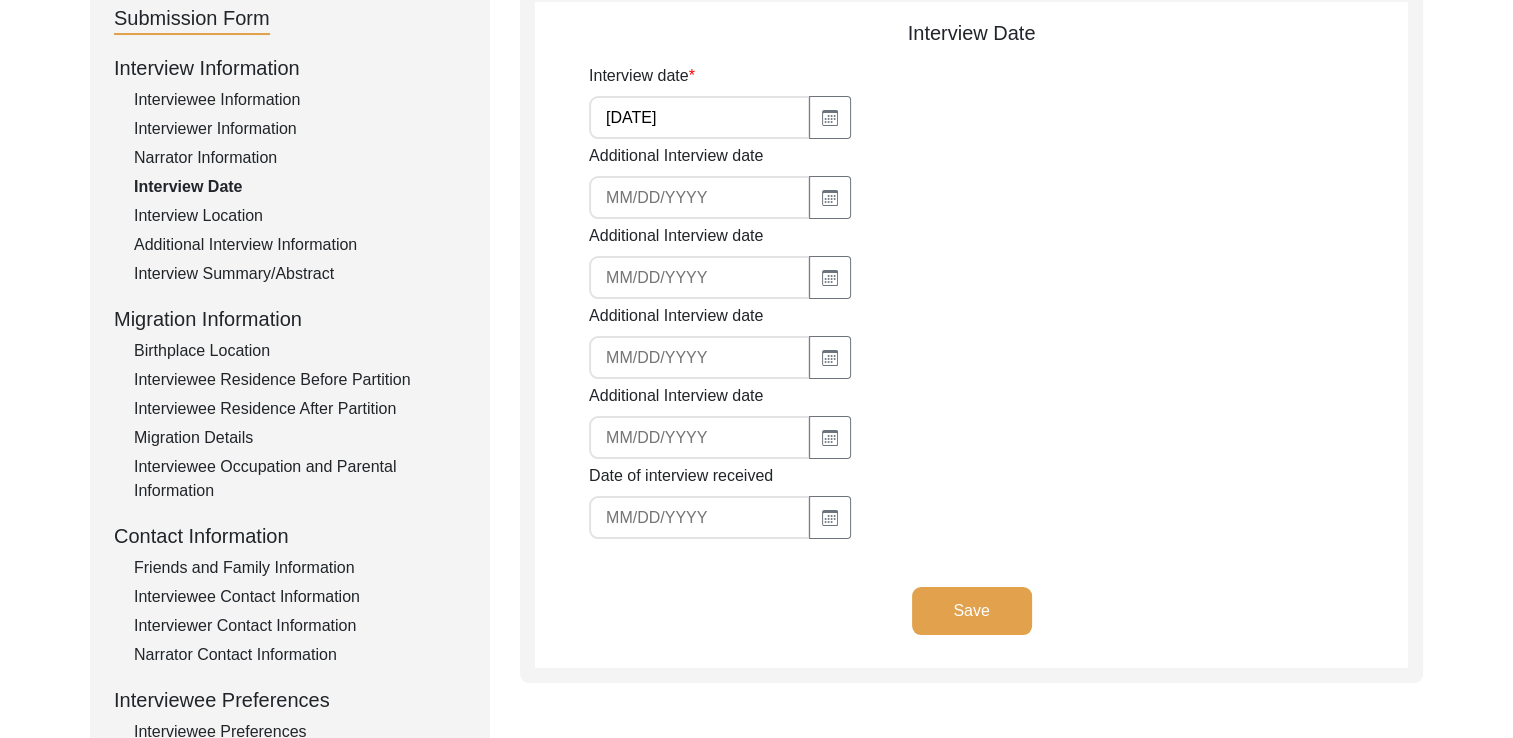 click on "Interview Location" at bounding box center (300, 216) 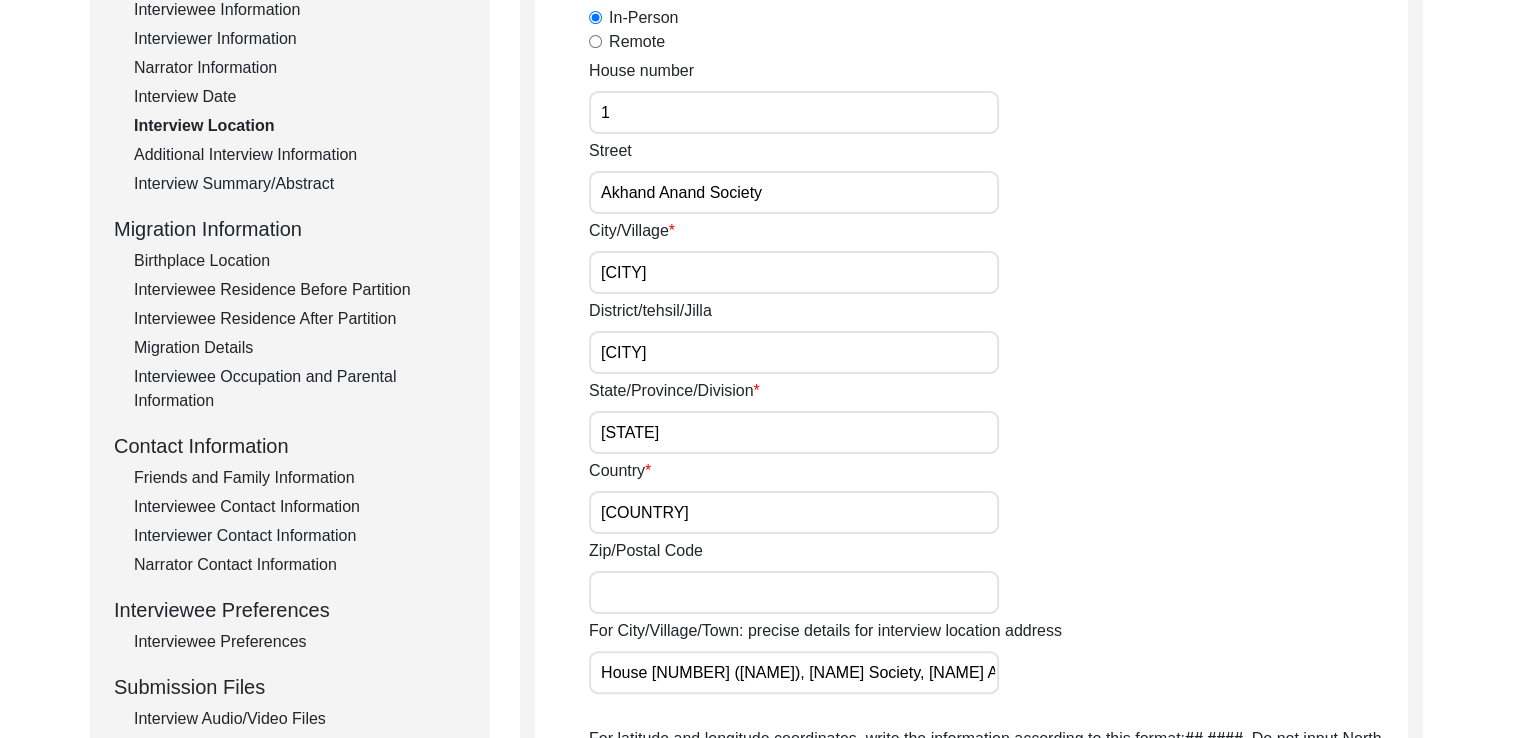 scroll, scrollTop: 323, scrollLeft: 0, axis: vertical 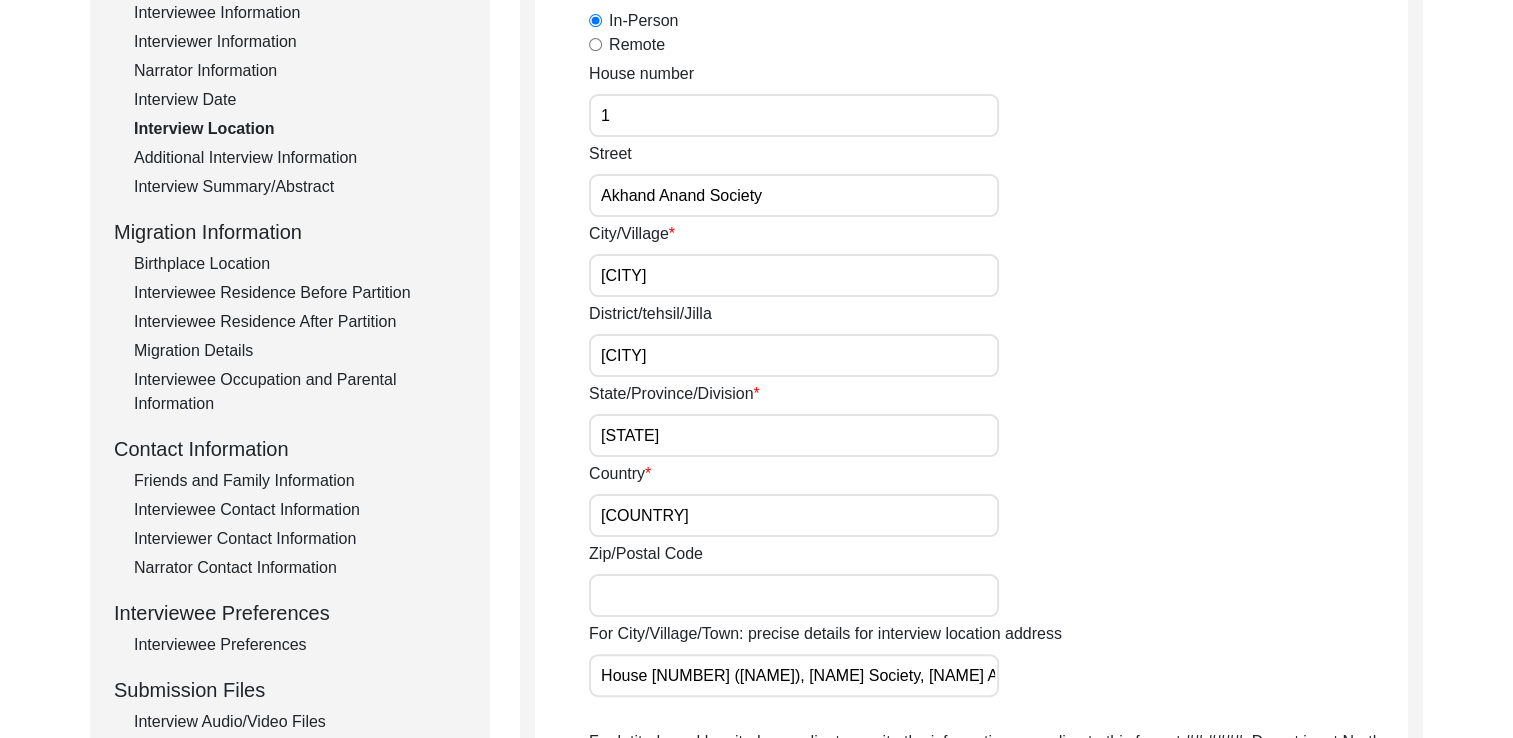 click on "Additional Interview Information" at bounding box center (300, 158) 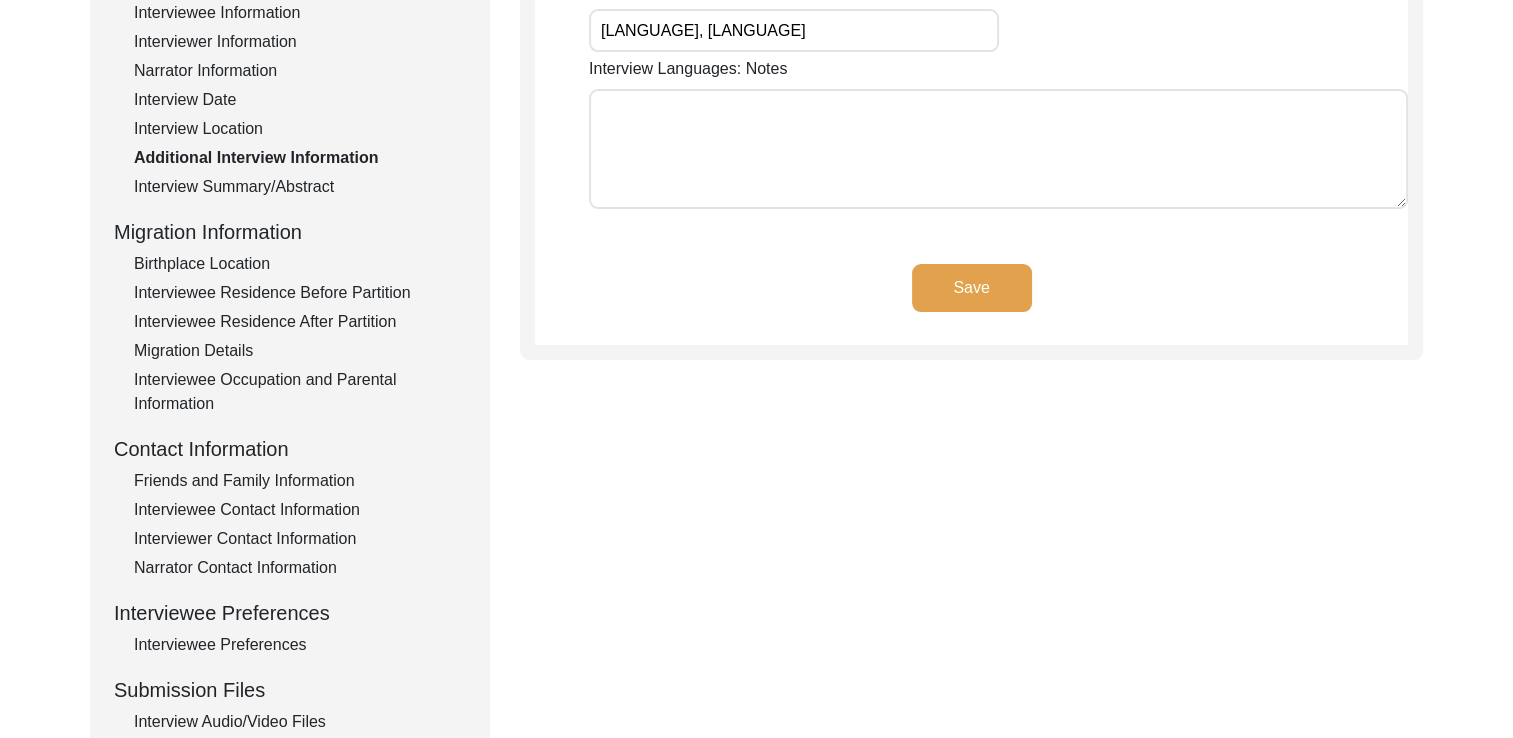 click on "Interview Summary/Abstract" at bounding box center [300, 187] 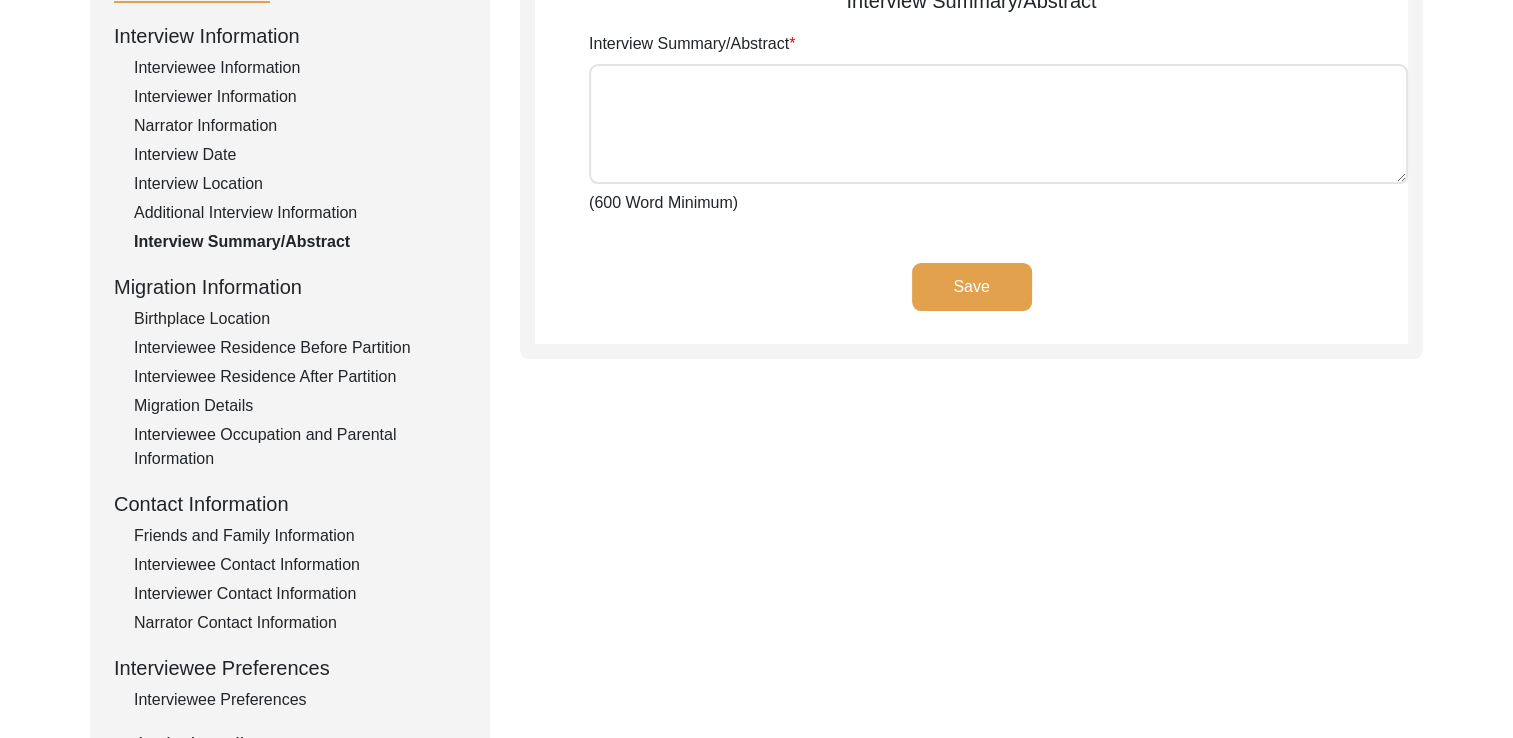 scroll, scrollTop: 274, scrollLeft: 0, axis: vertical 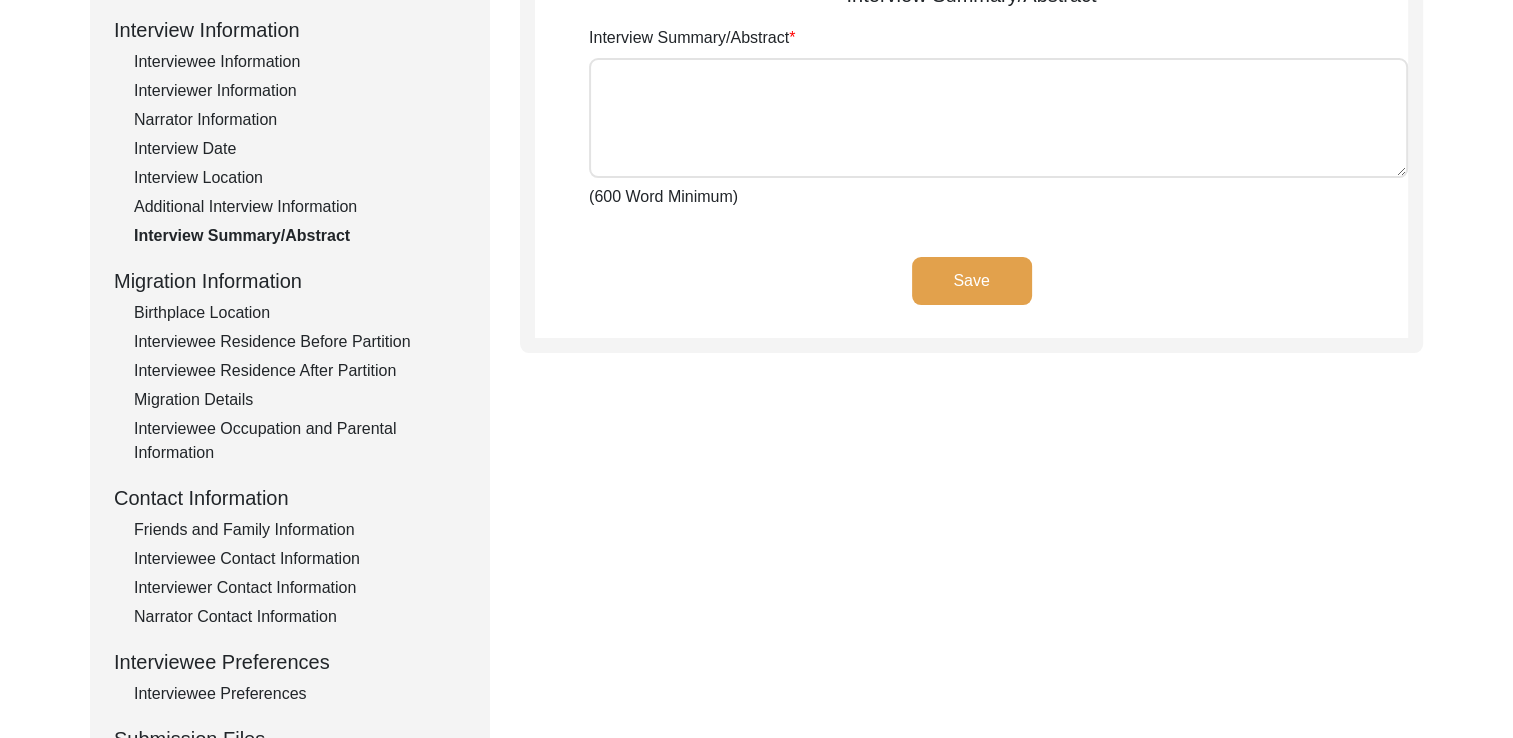 click on "Birthplace Location" at bounding box center [300, 313] 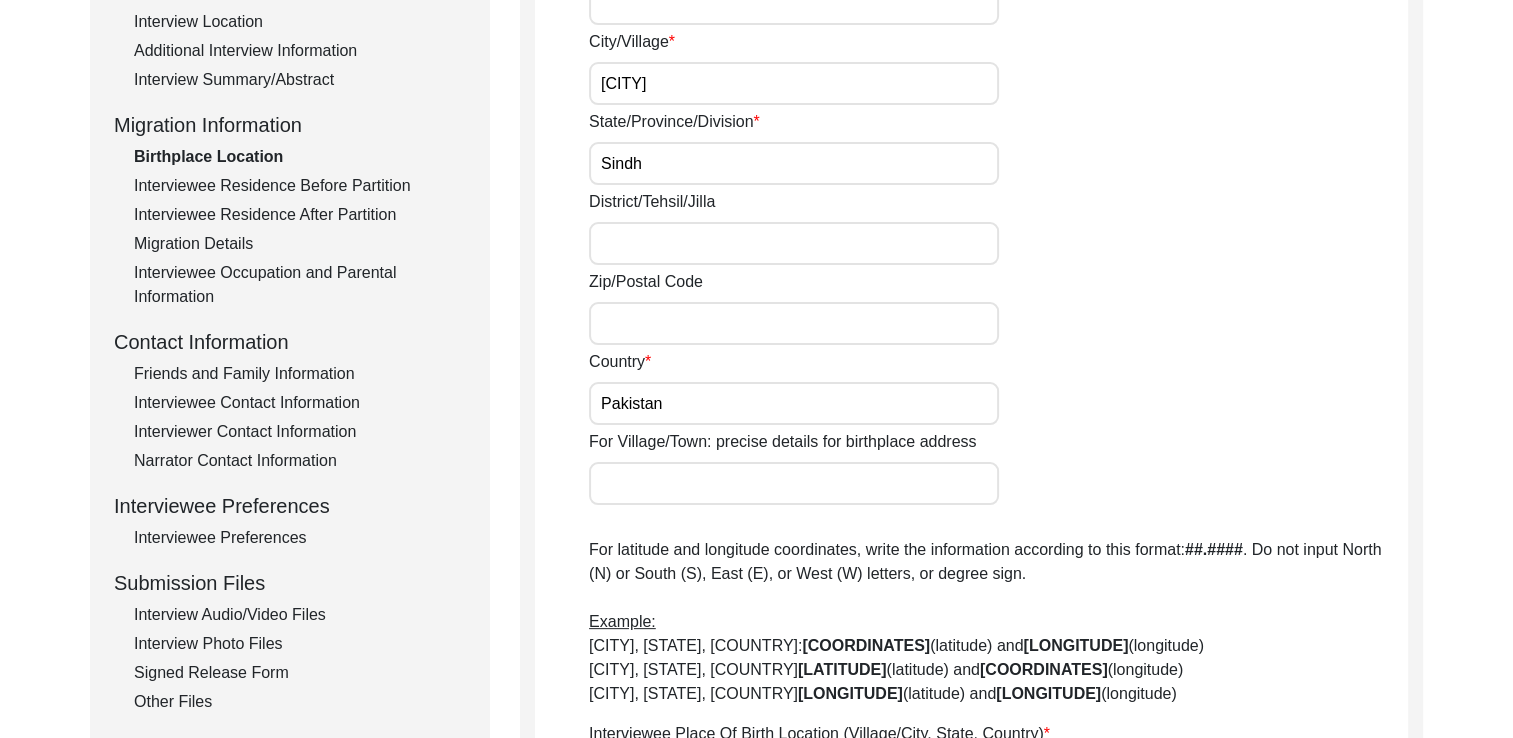 scroll, scrollTop: 419, scrollLeft: 0, axis: vertical 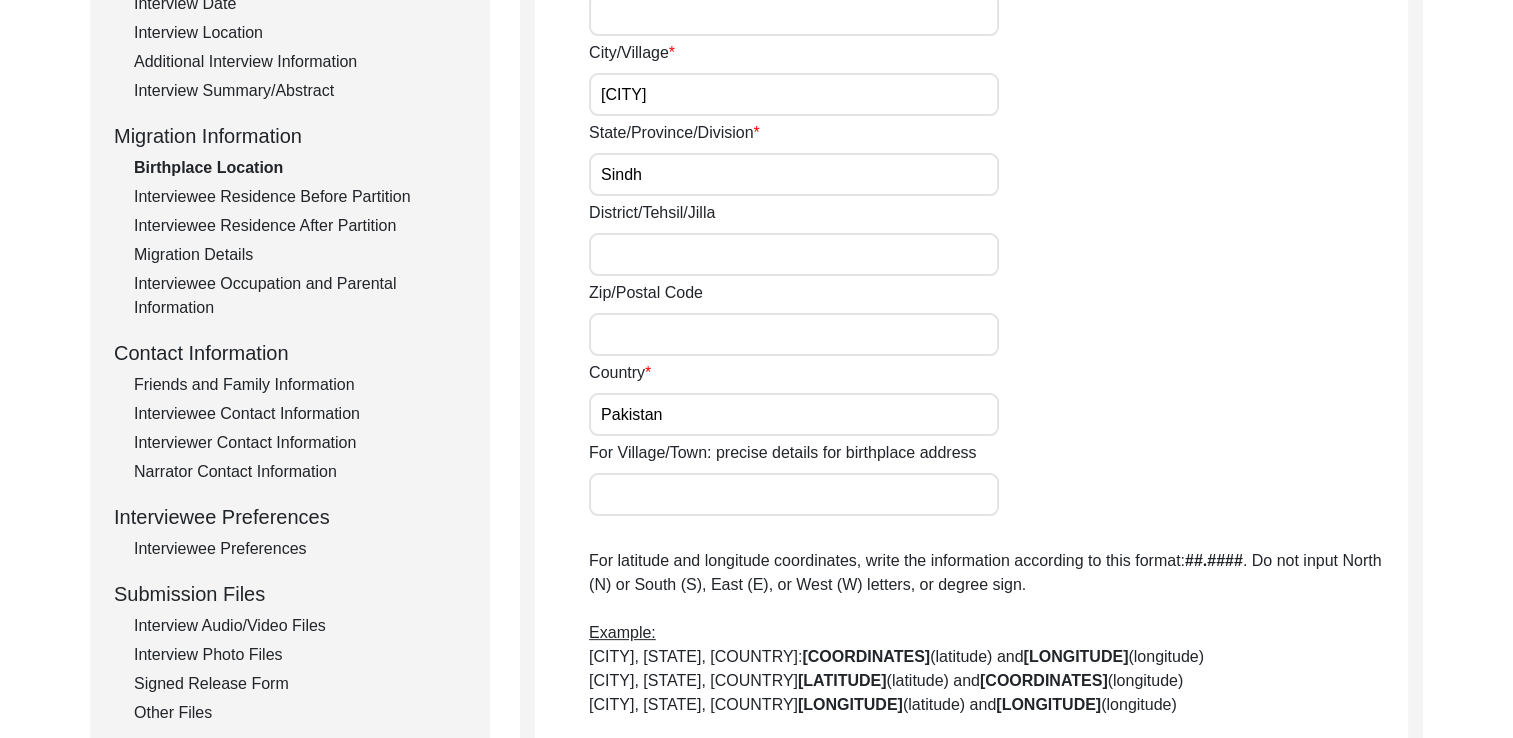 click on "Interviewee Residence After Partition" at bounding box center [300, 226] 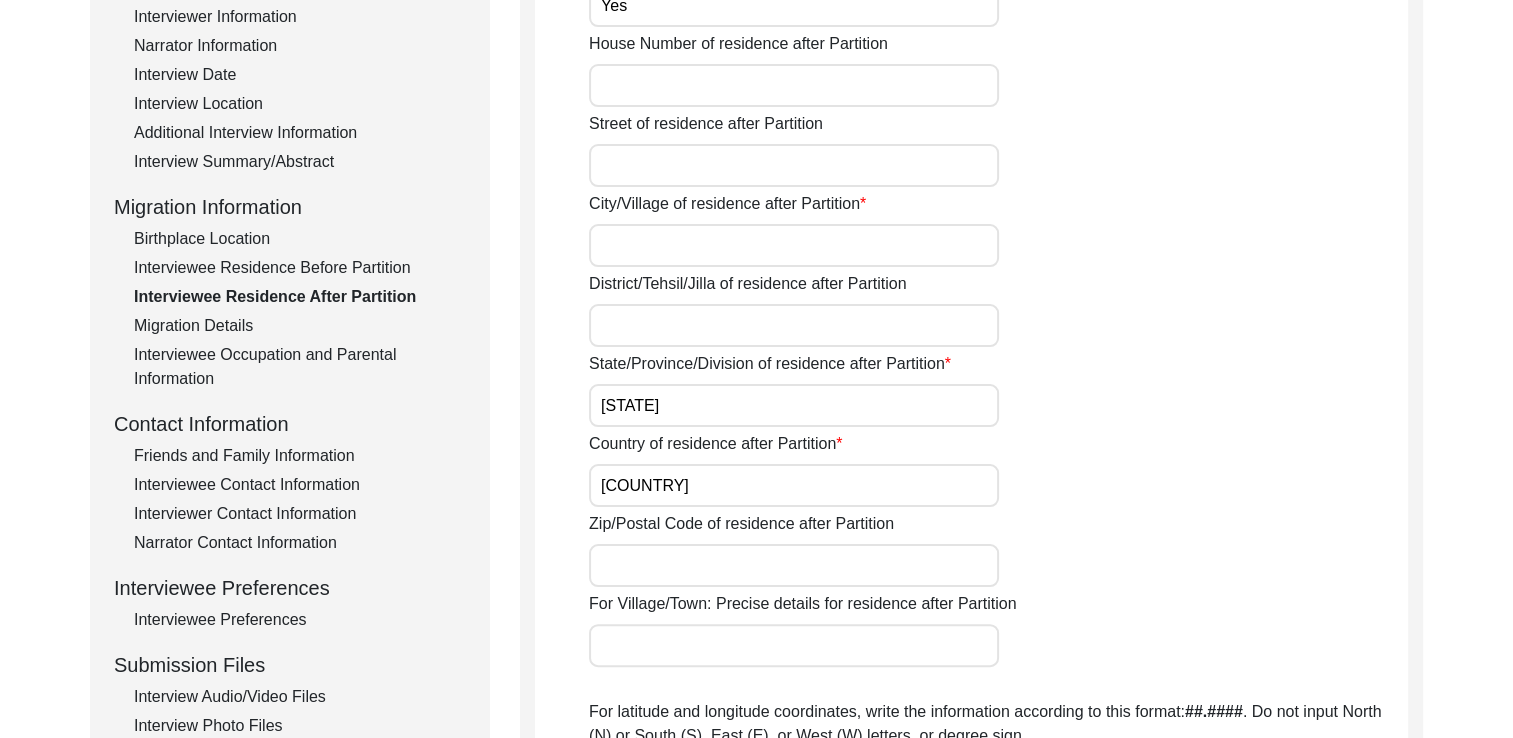 scroll, scrollTop: 347, scrollLeft: 0, axis: vertical 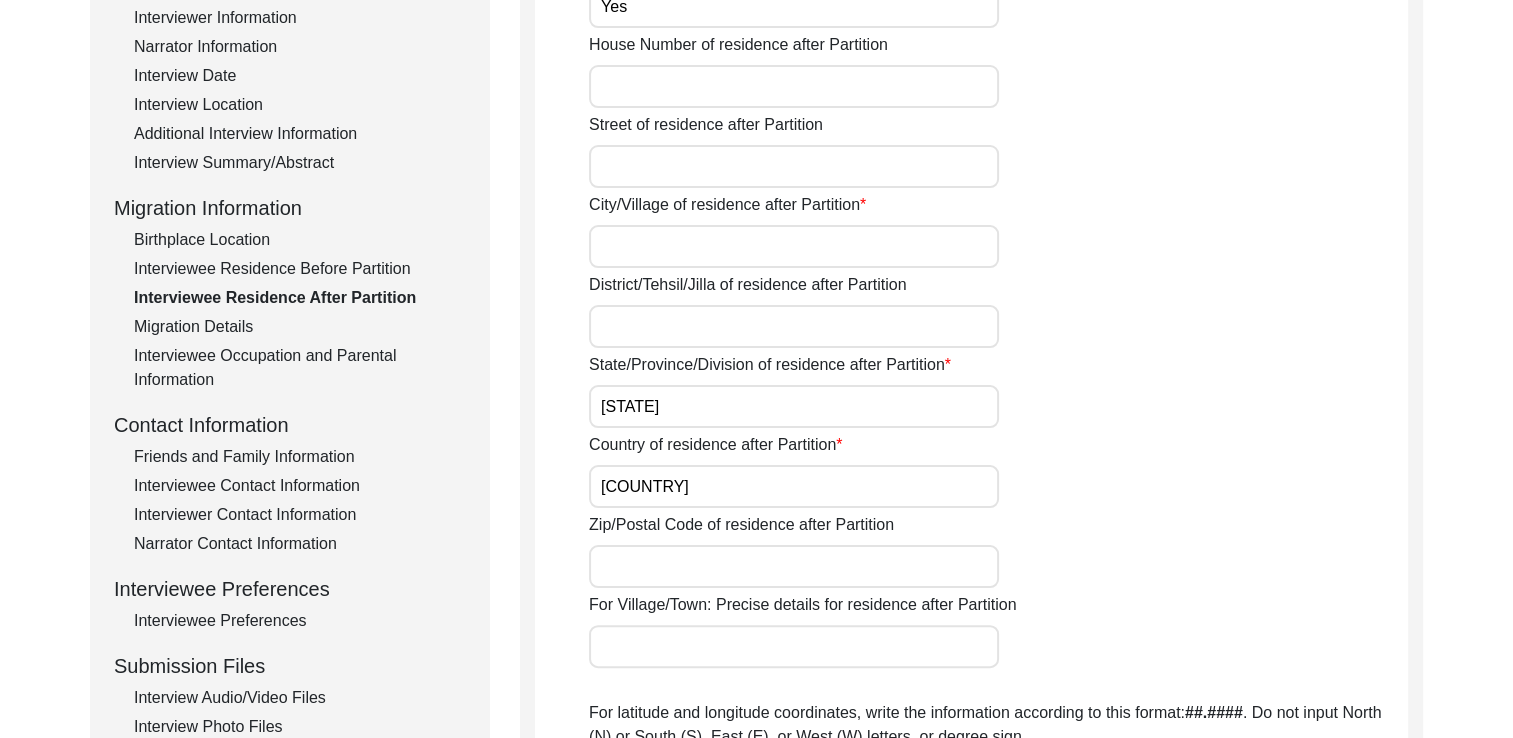 click on "Migration Details" at bounding box center (300, 327) 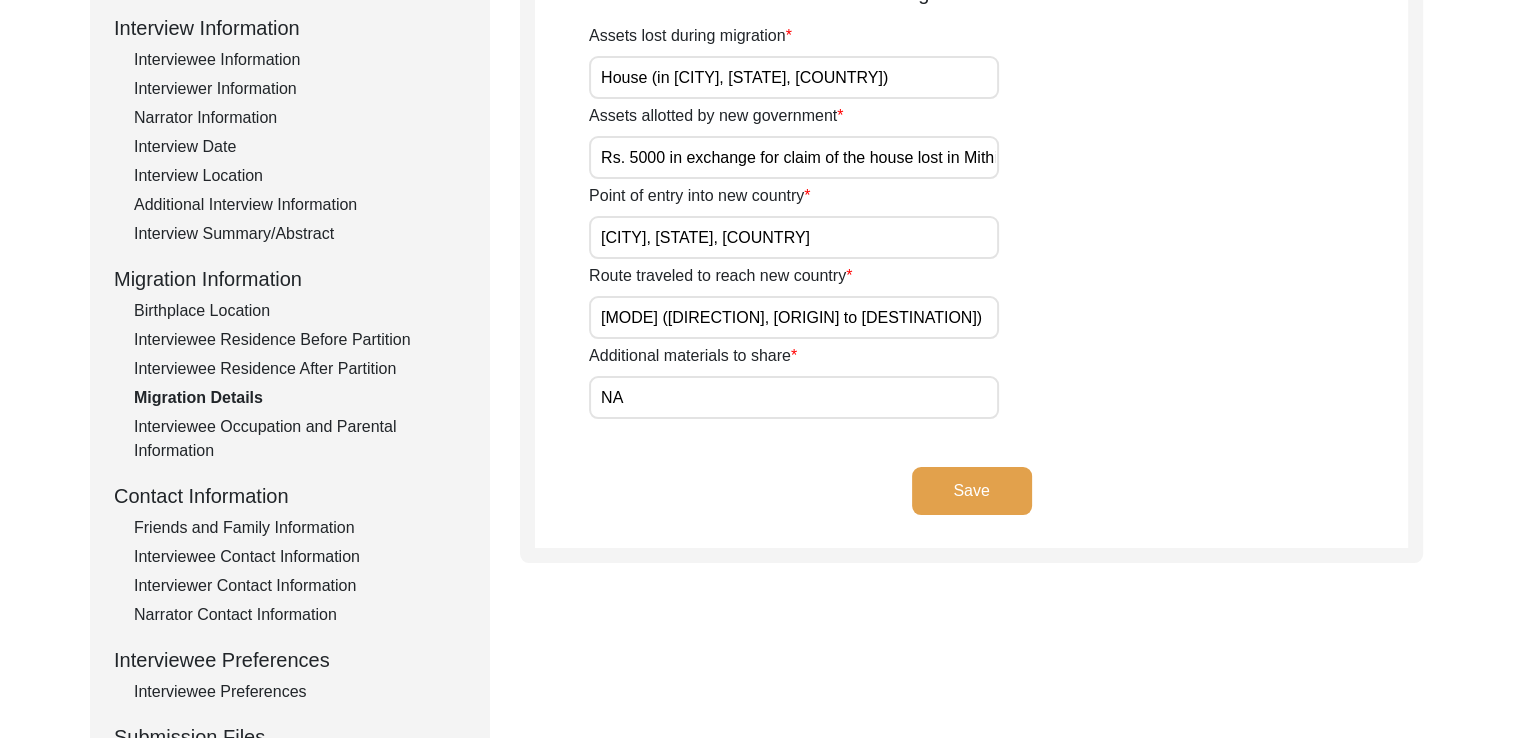 scroll, scrollTop: 280, scrollLeft: 0, axis: vertical 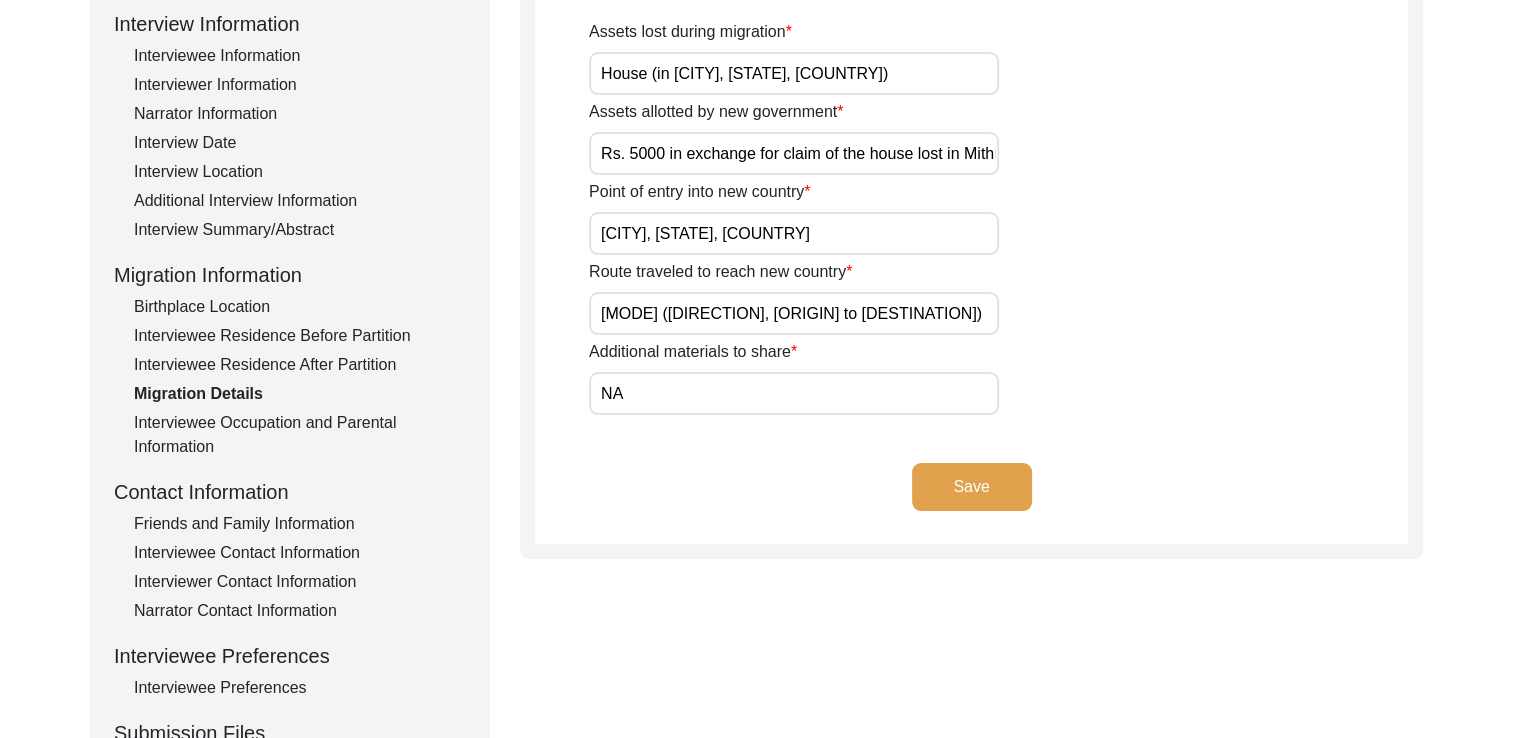 click on "[CITY], [STATE], [COUNTRY]" at bounding box center [794, 233] 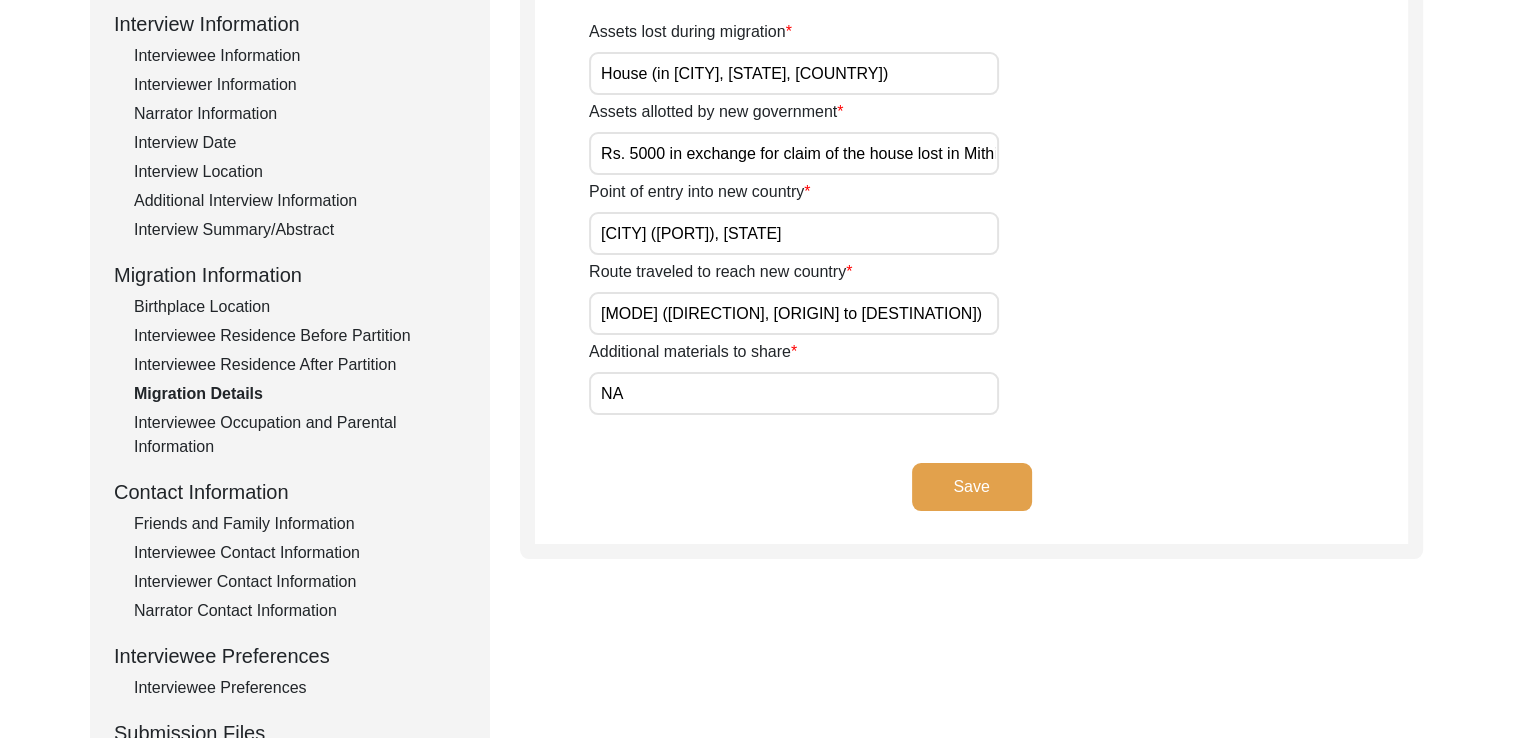 type on "[CITY] ([PORT]), [STATE]" 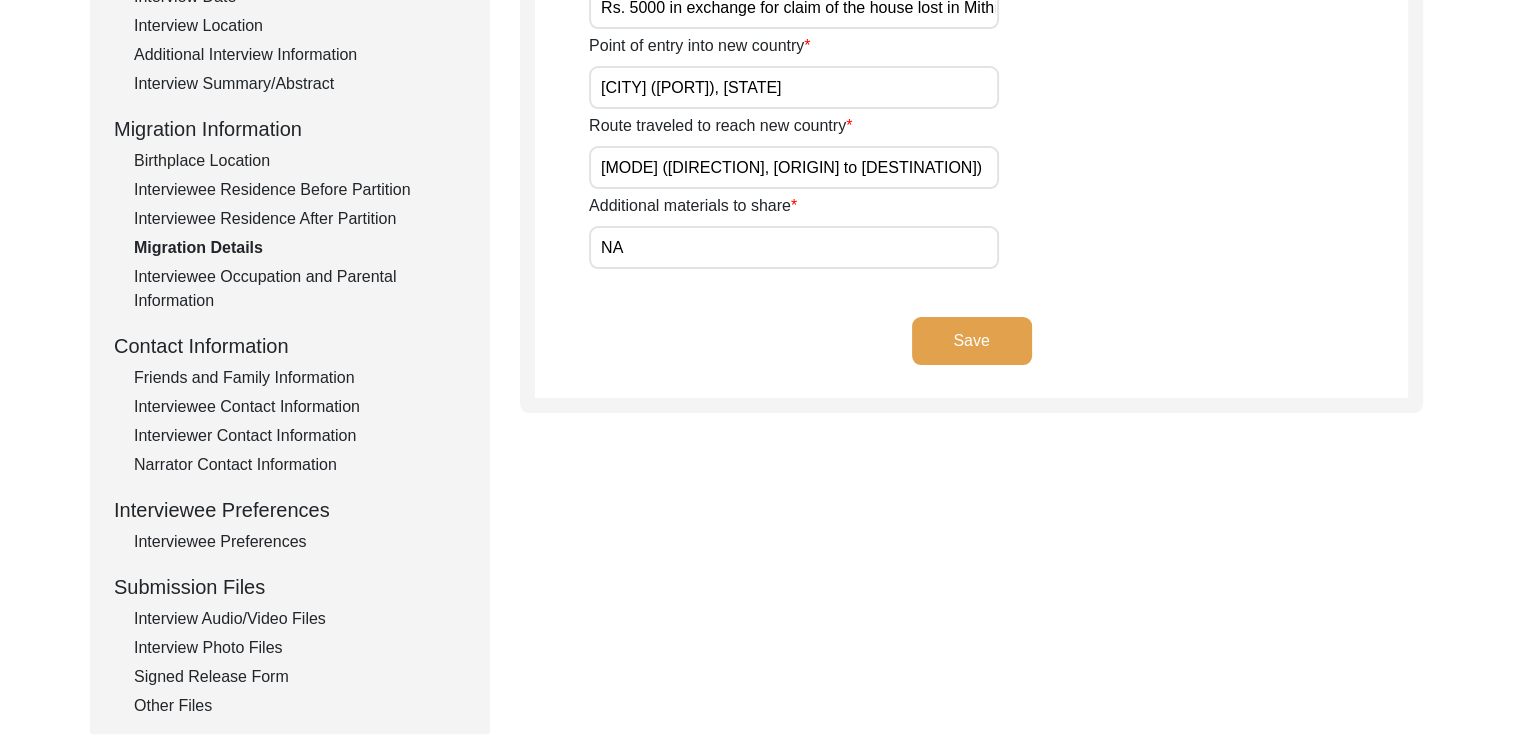 scroll, scrollTop: 438, scrollLeft: 0, axis: vertical 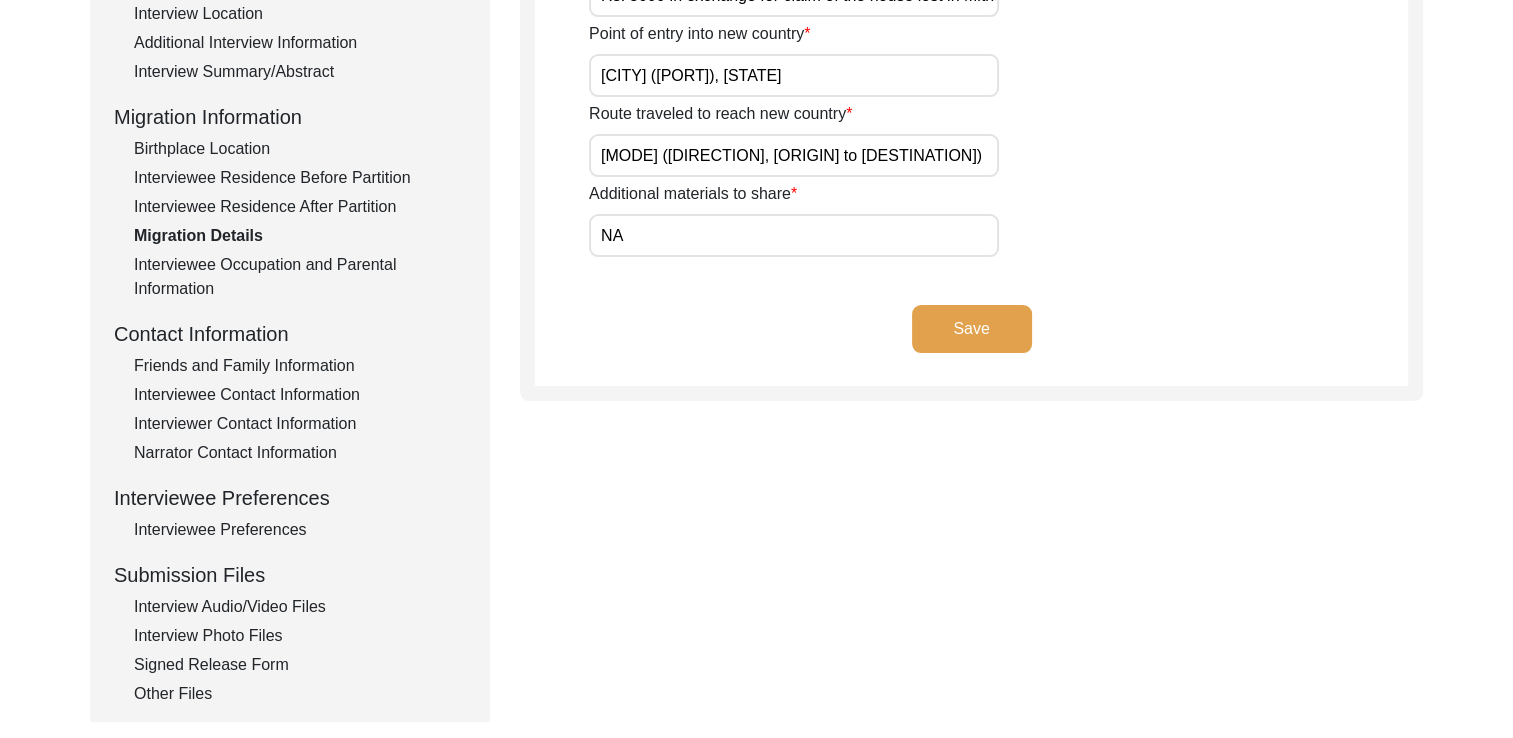click on "Interviewee Occupation and Parental Information" at bounding box center [300, 277] 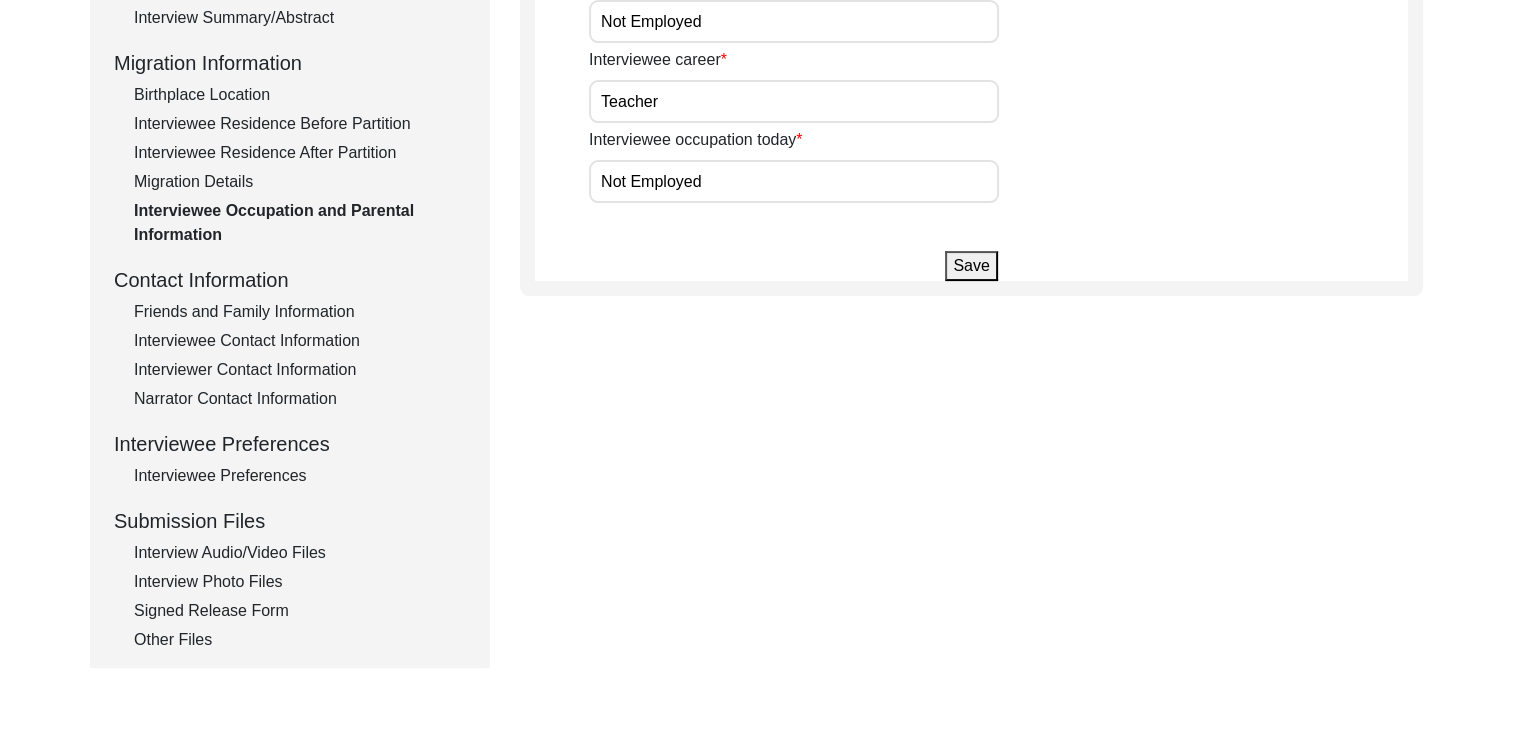 scroll, scrollTop: 494, scrollLeft: 0, axis: vertical 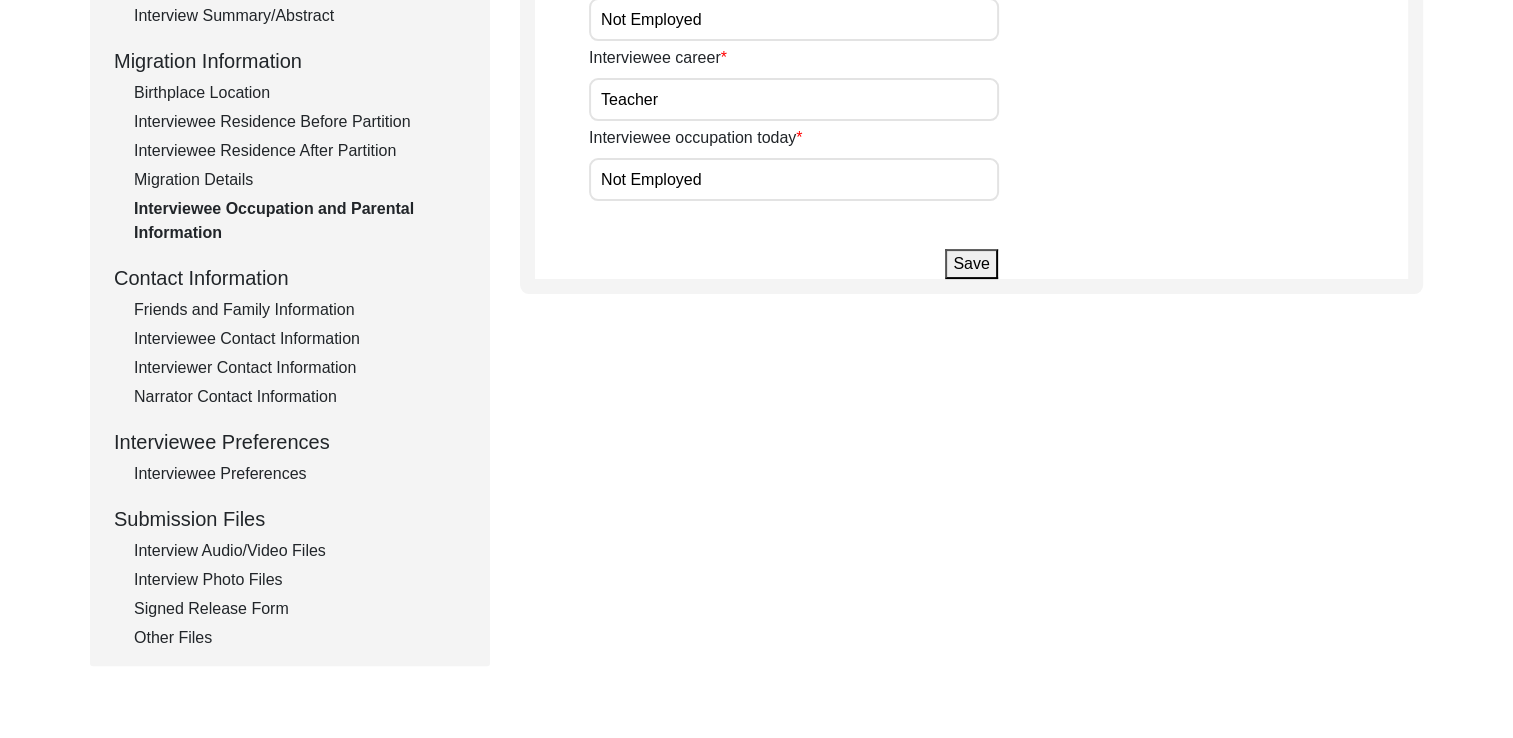 click on "Friends and Family Information" at bounding box center (300, 310) 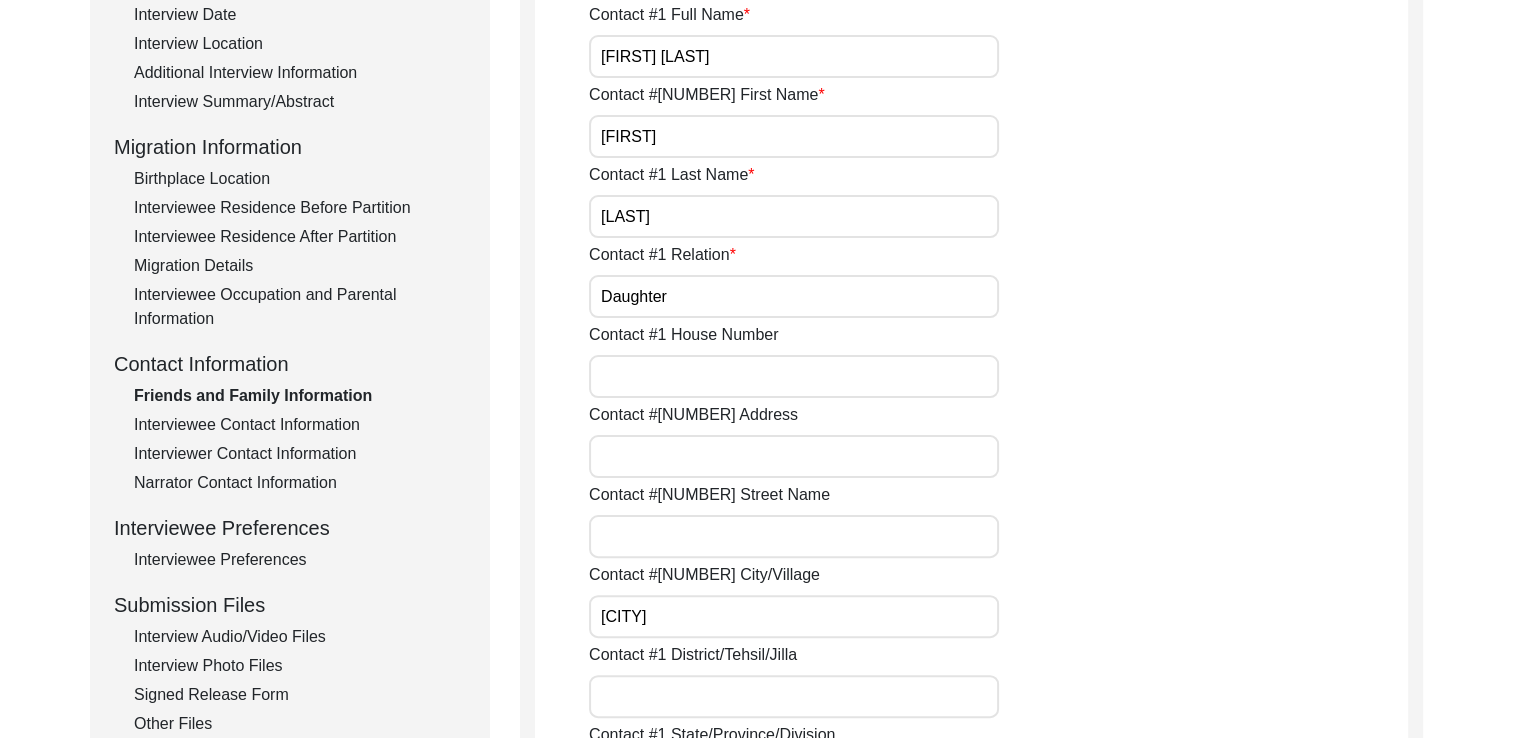 scroll, scrollTop: 410, scrollLeft: 0, axis: vertical 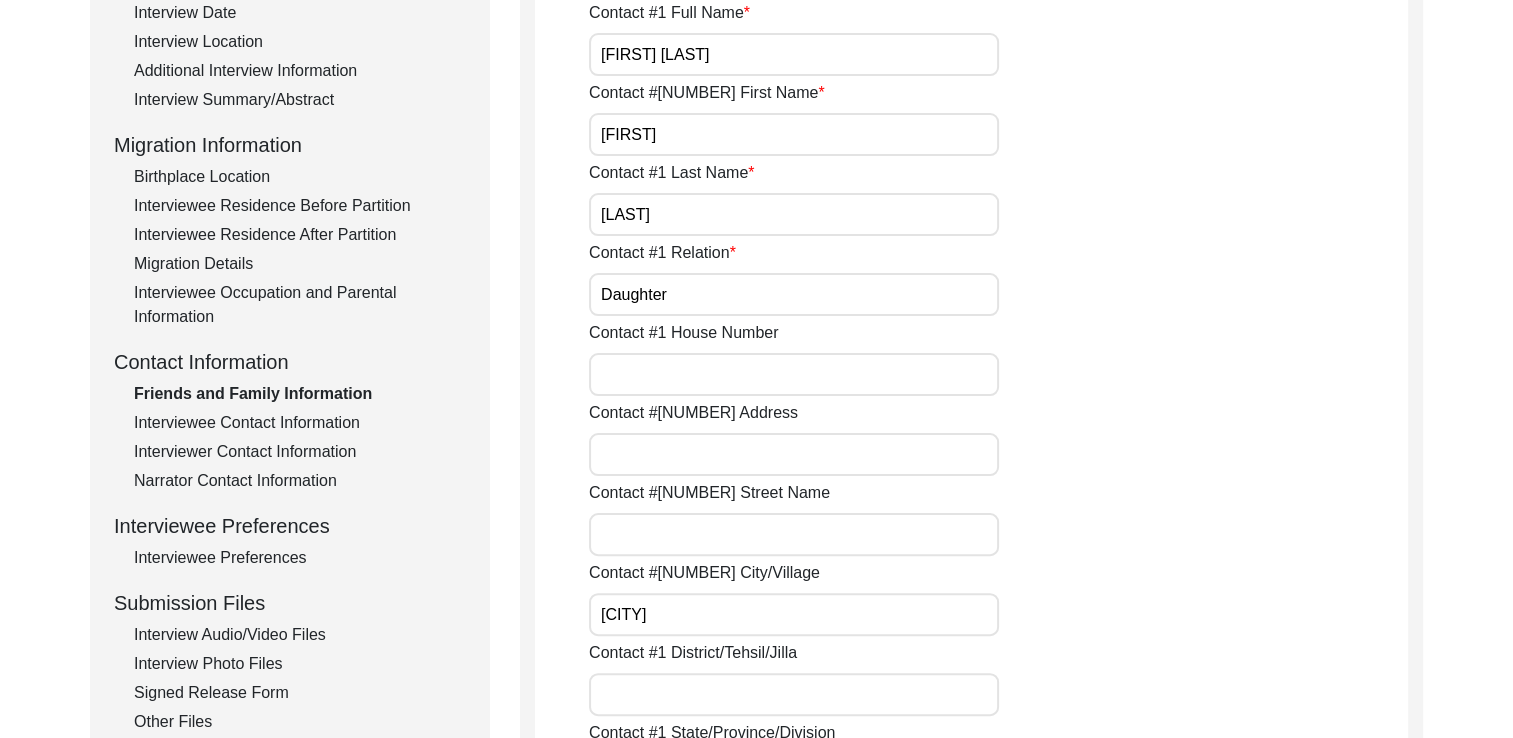 click on "Interviewee Contact Information" at bounding box center [300, 423] 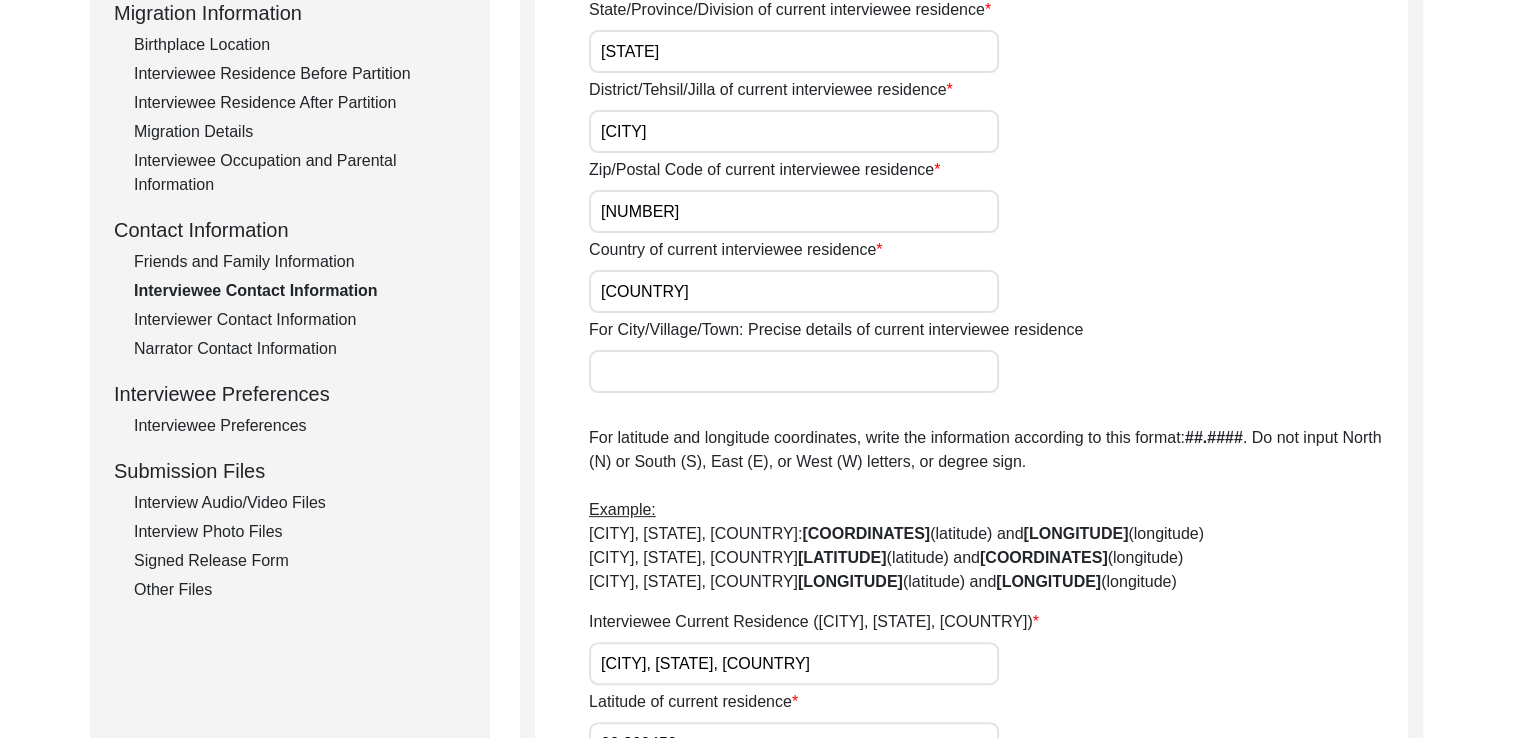 scroll, scrollTop: 538, scrollLeft: 0, axis: vertical 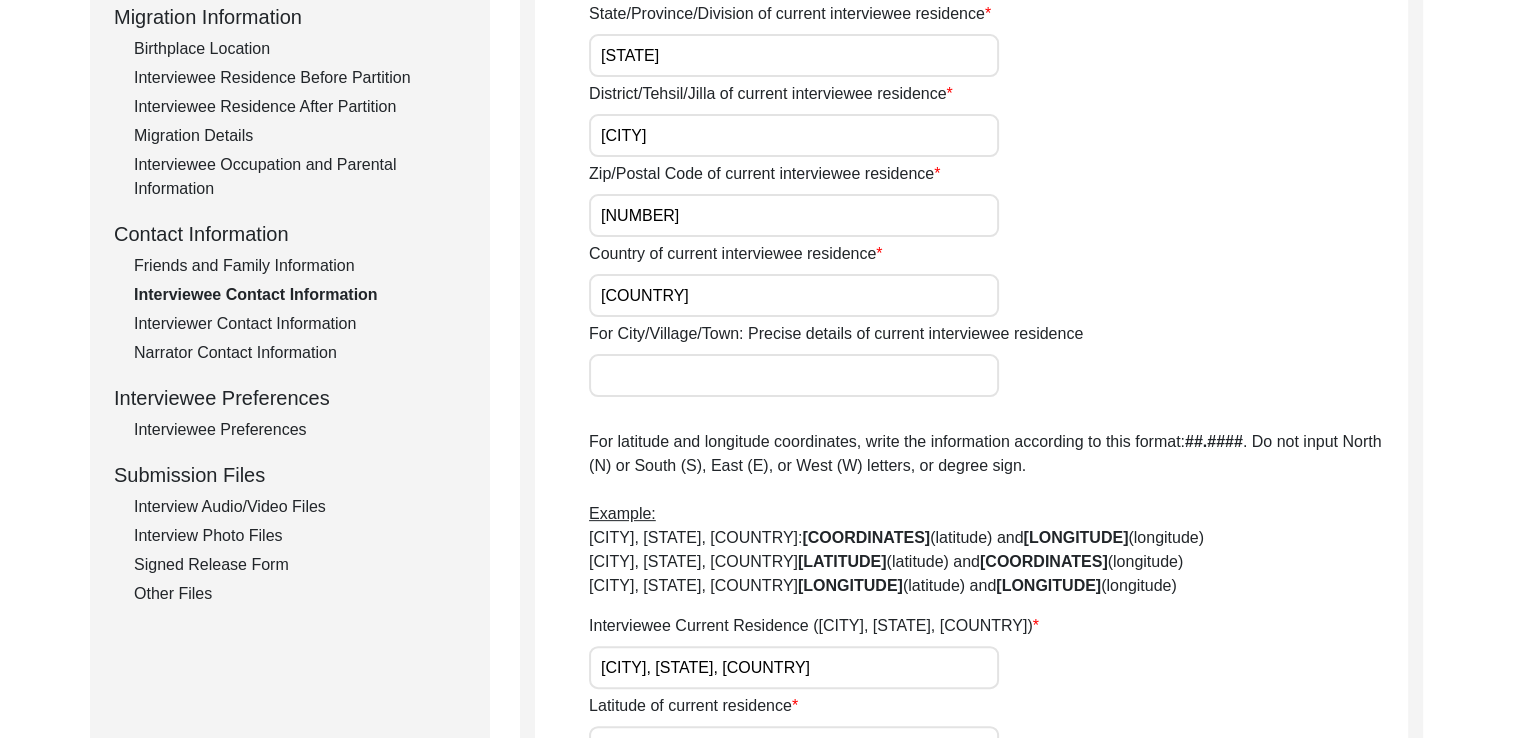 click on "Interviewer Contact Information" at bounding box center (300, 324) 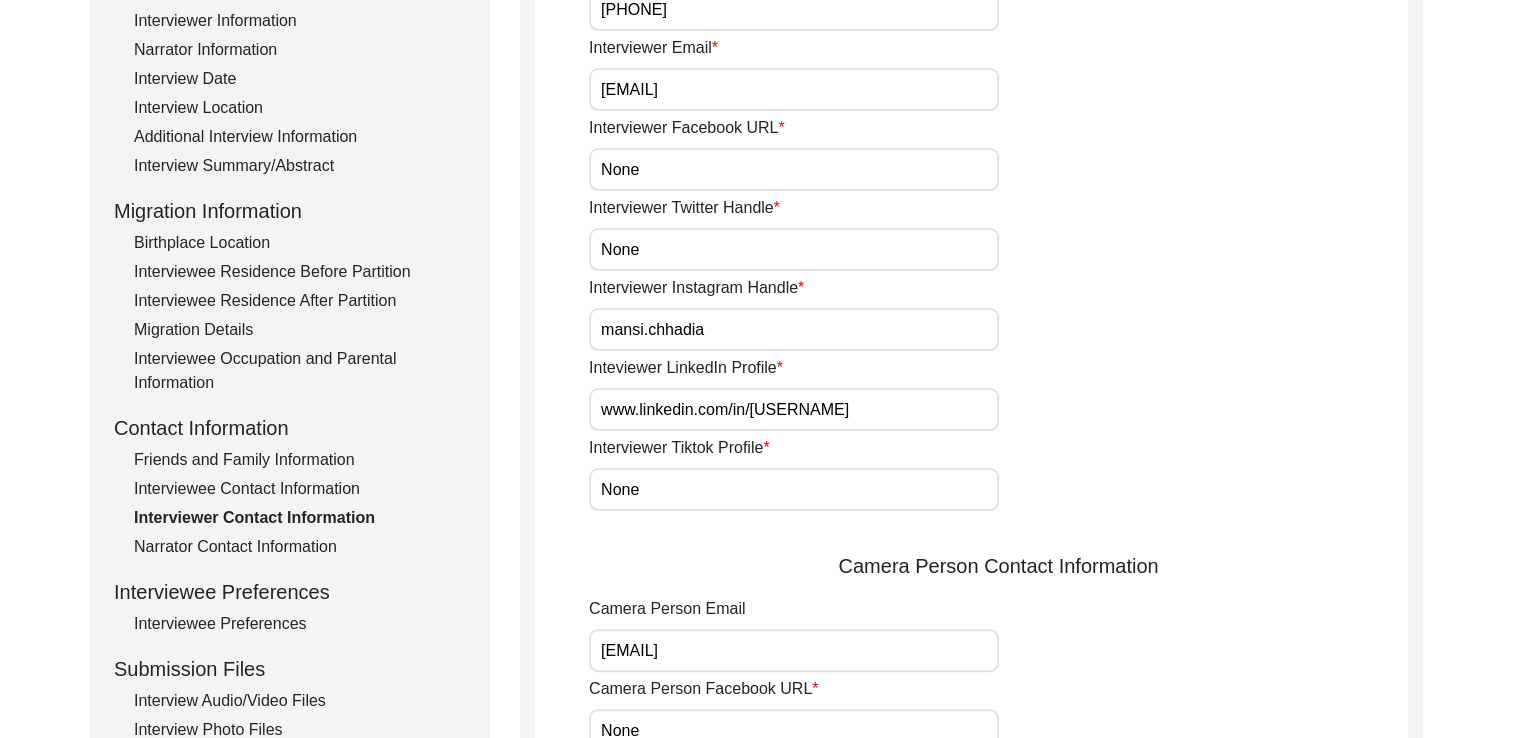 scroll, scrollTop: 352, scrollLeft: 0, axis: vertical 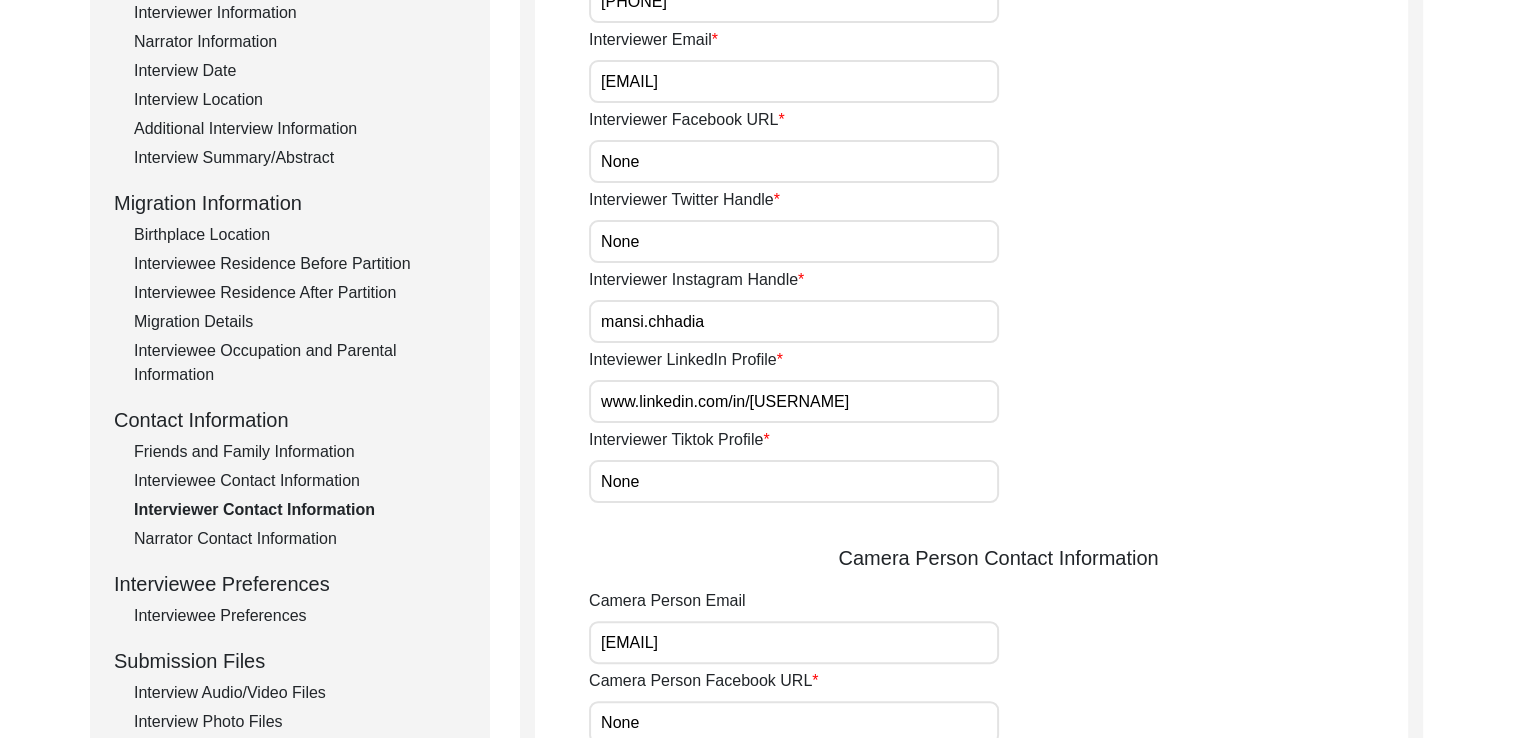 click on "Interviewee Contact Information" at bounding box center (300, 481) 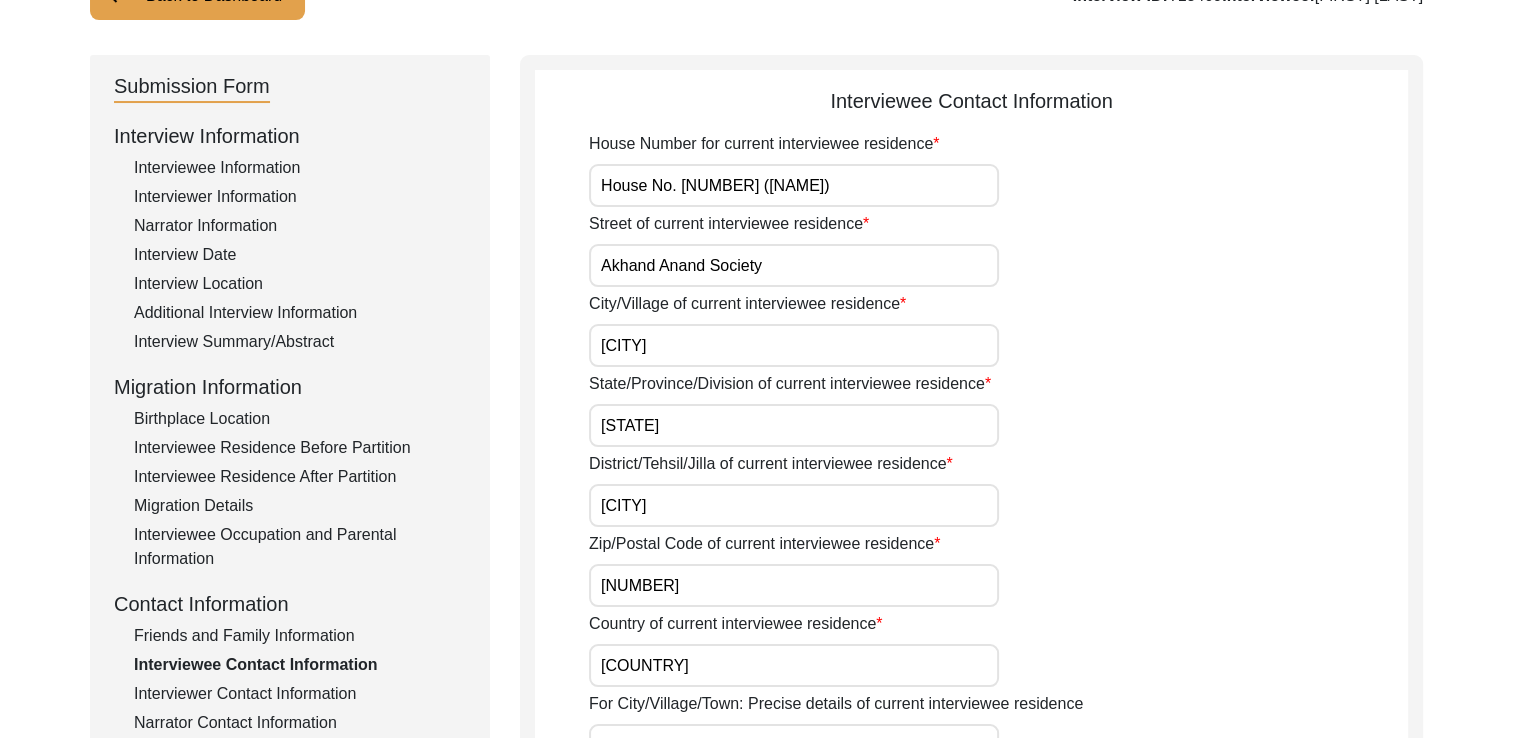 scroll, scrollTop: 164, scrollLeft: 0, axis: vertical 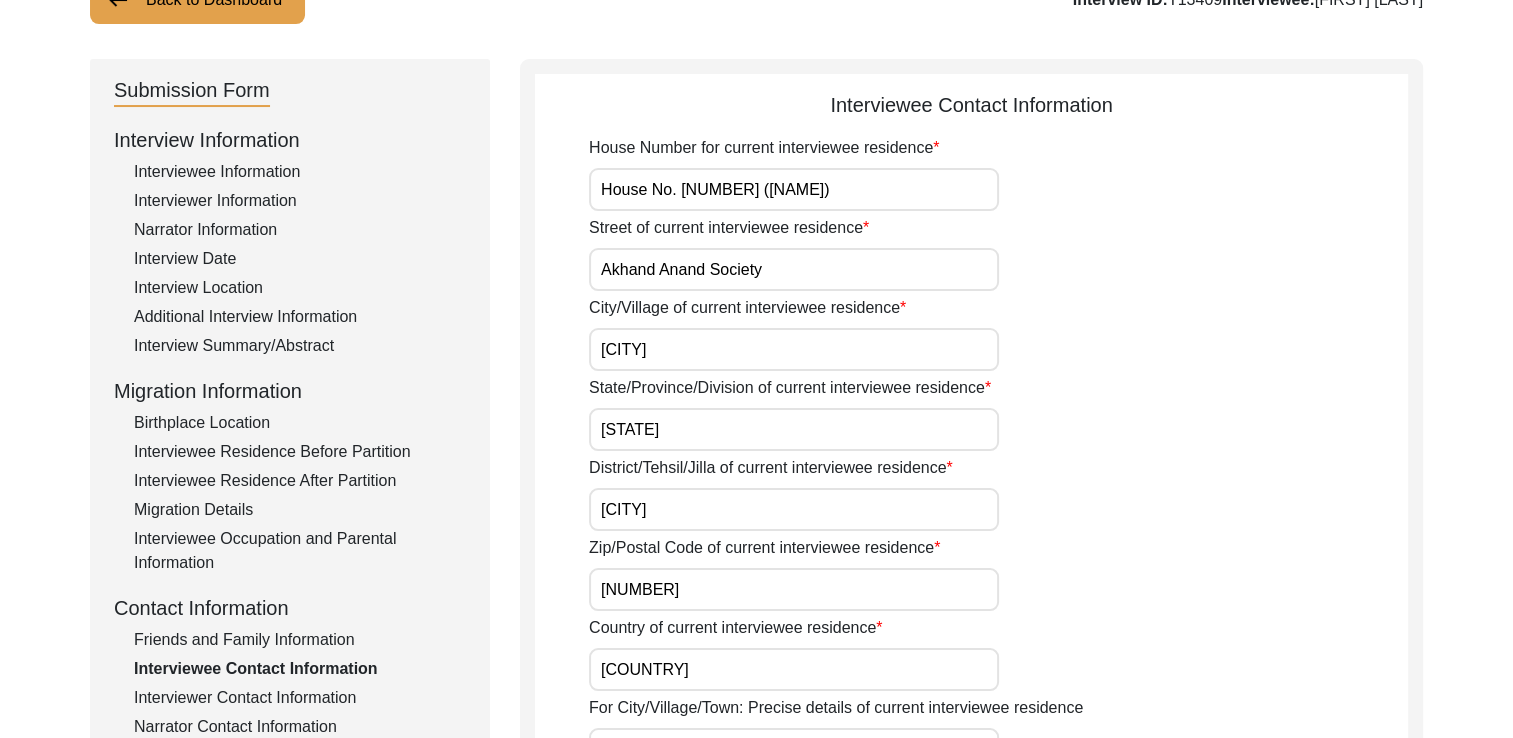 click on "Interviewee Residence Before Partition" at bounding box center [300, 452] 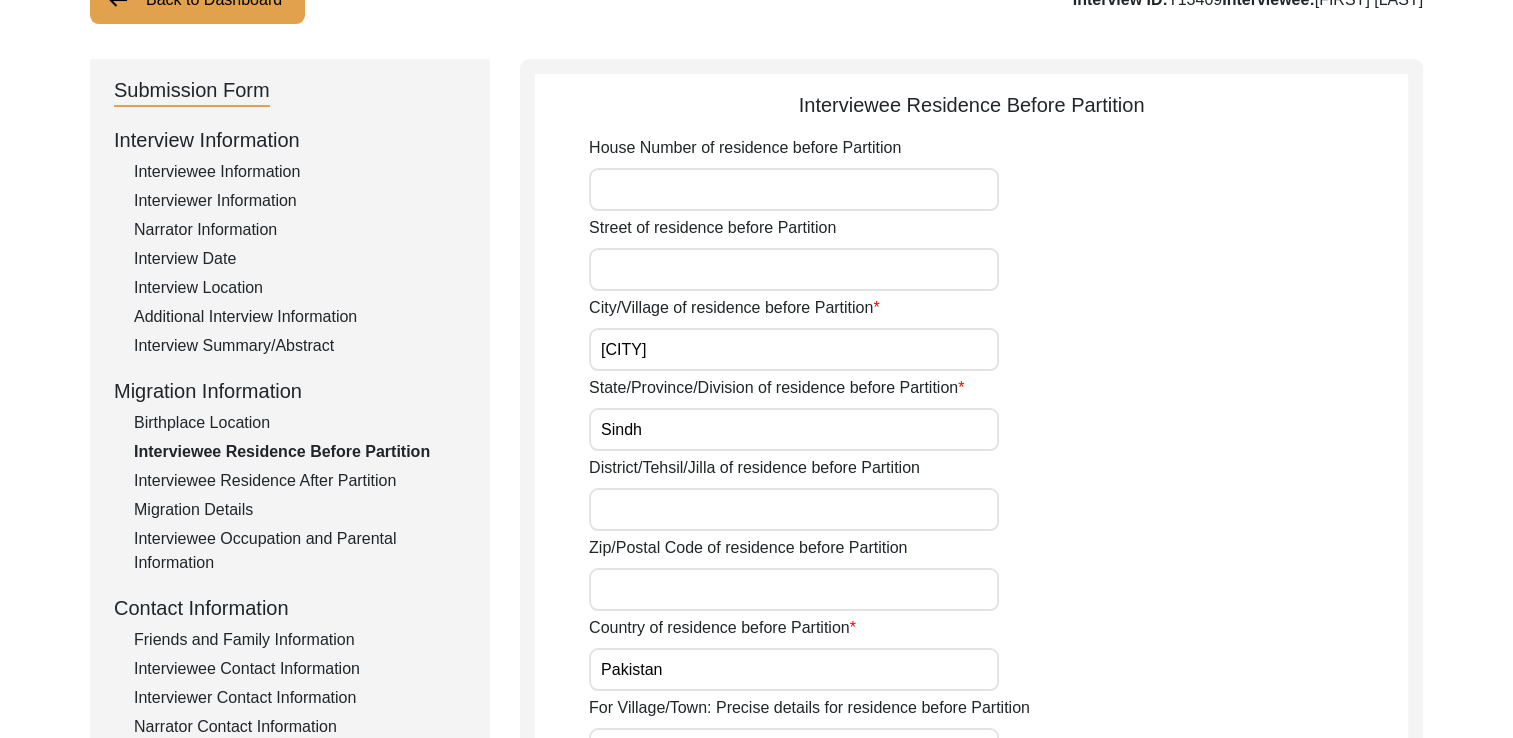 click on "Interviewee Residence After Partition" at bounding box center (300, 481) 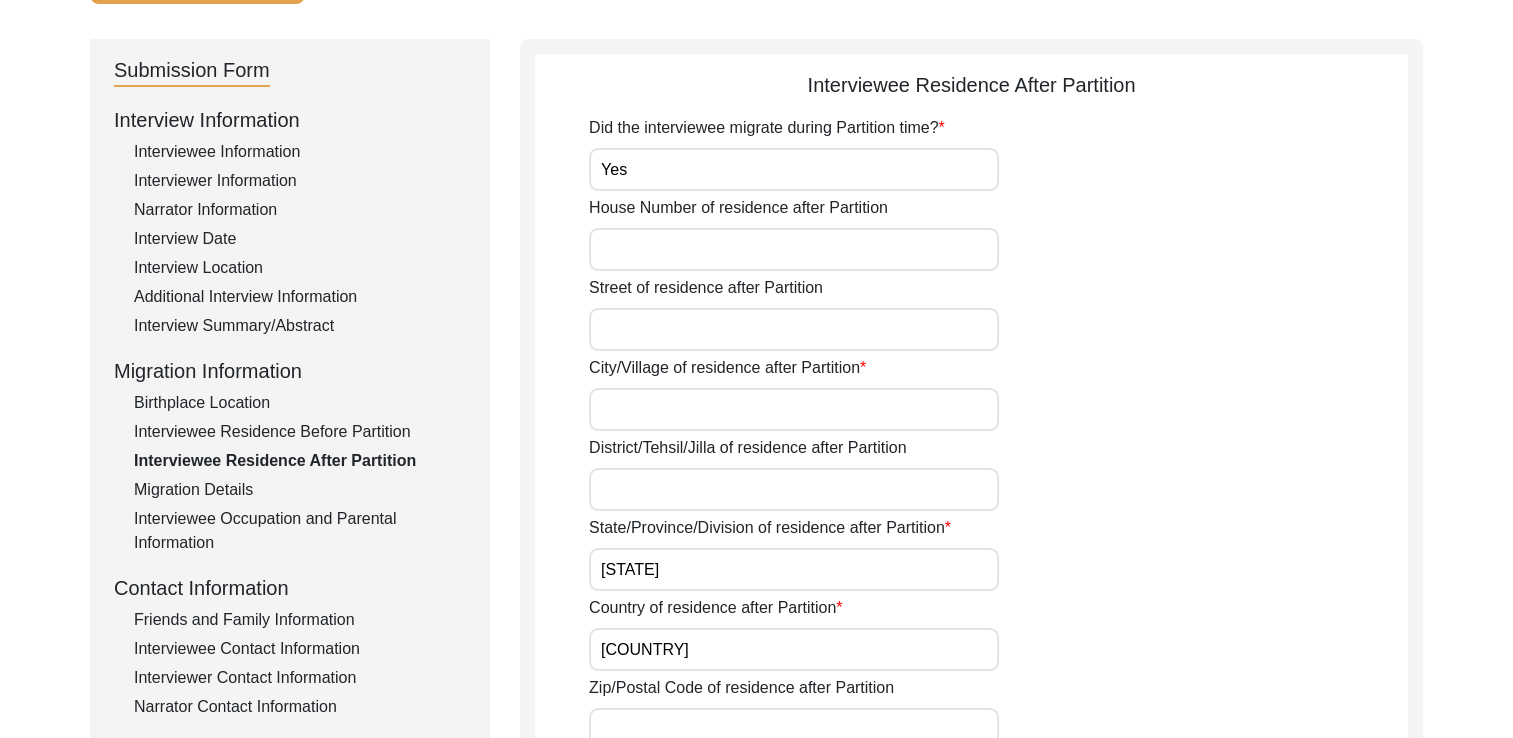 scroll, scrollTop: 184, scrollLeft: 0, axis: vertical 